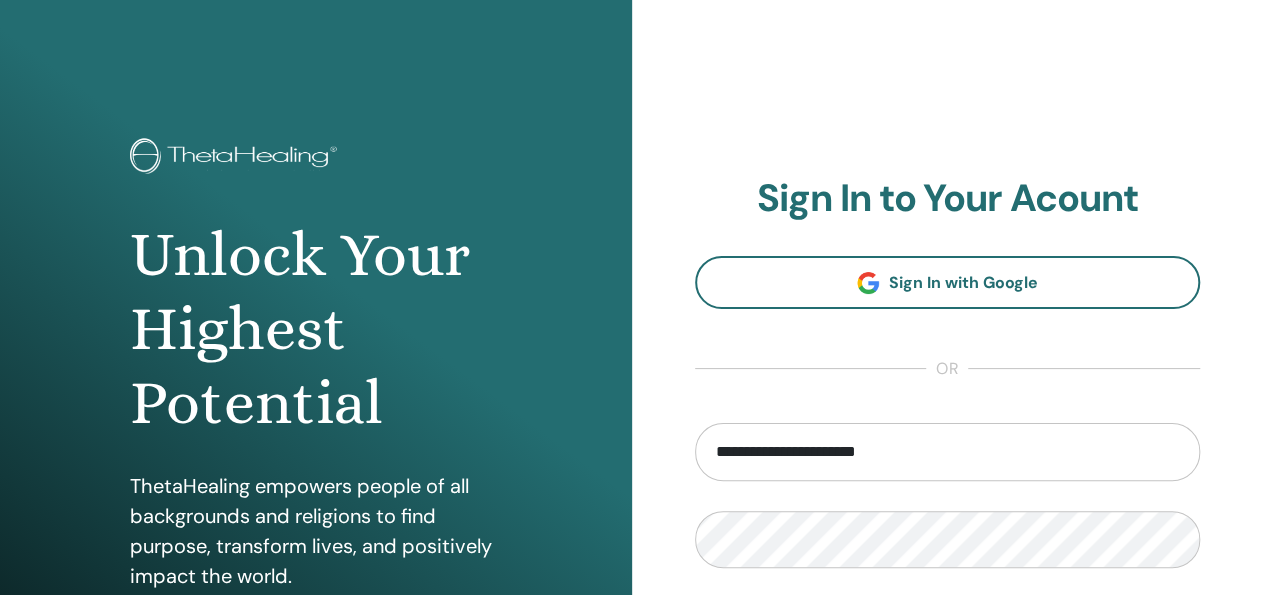 scroll, scrollTop: 312, scrollLeft: 0, axis: vertical 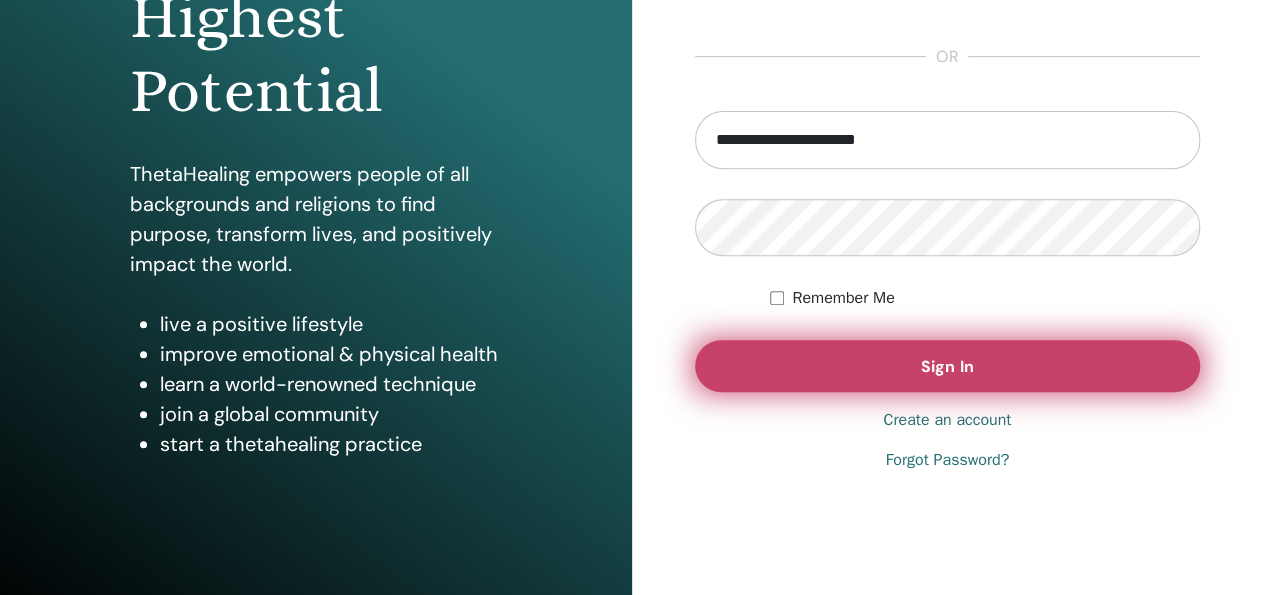 type on "**********" 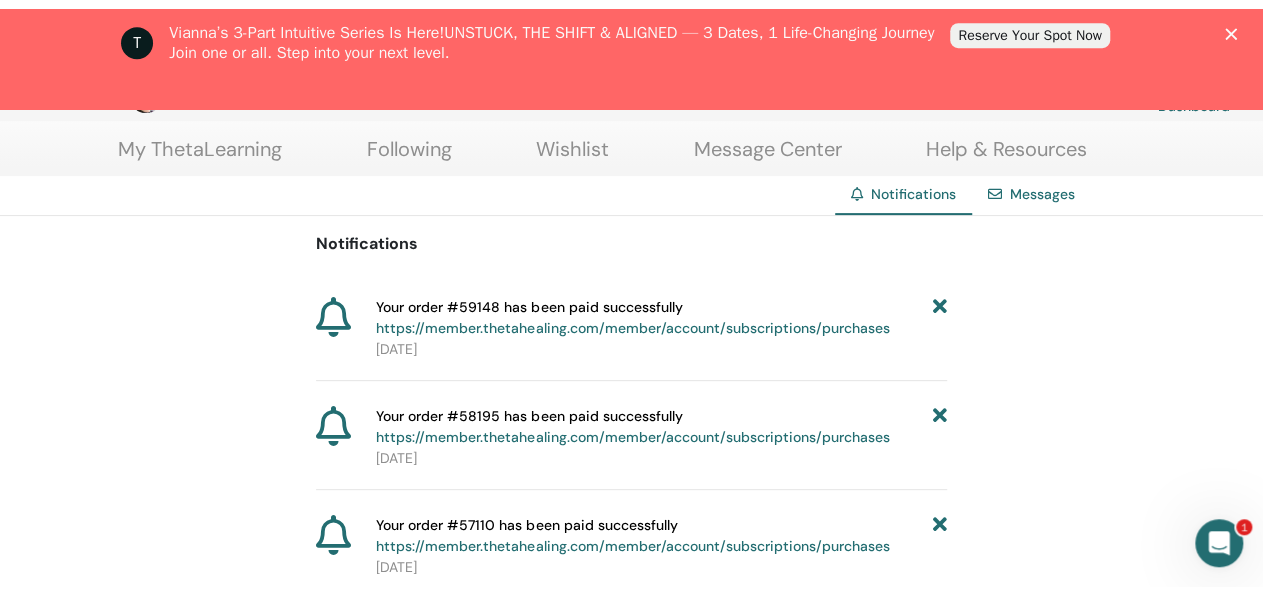 scroll, scrollTop: 0, scrollLeft: 0, axis: both 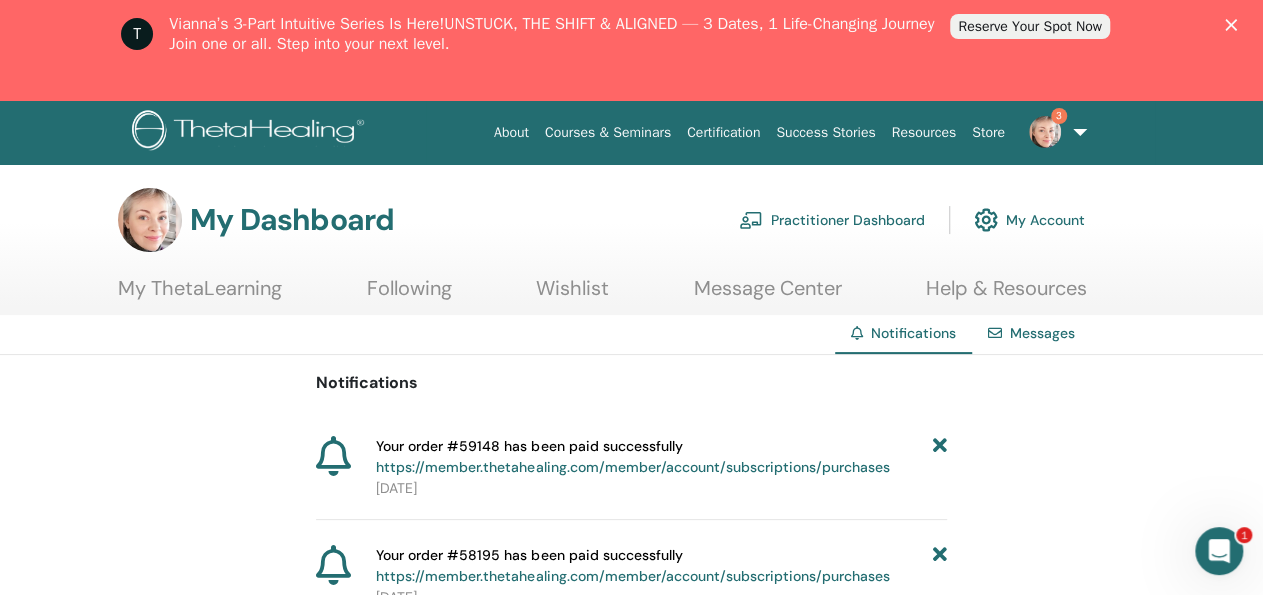 click on "3" at bounding box center [1054, 132] 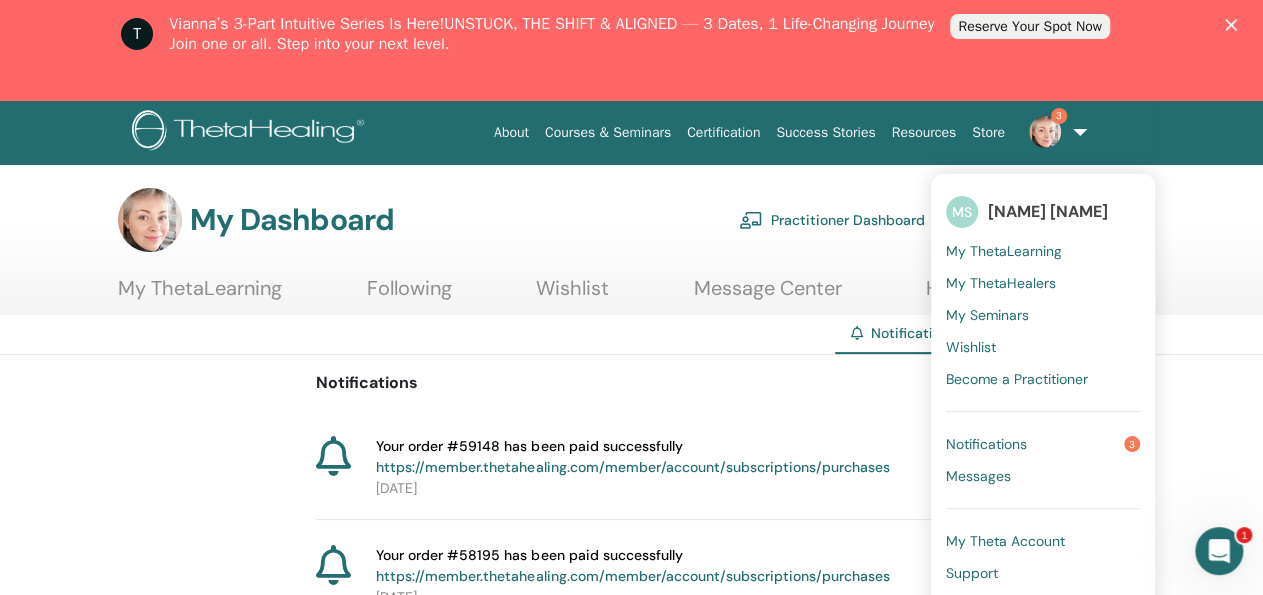 click on "My Theta Account" at bounding box center [1005, 541] 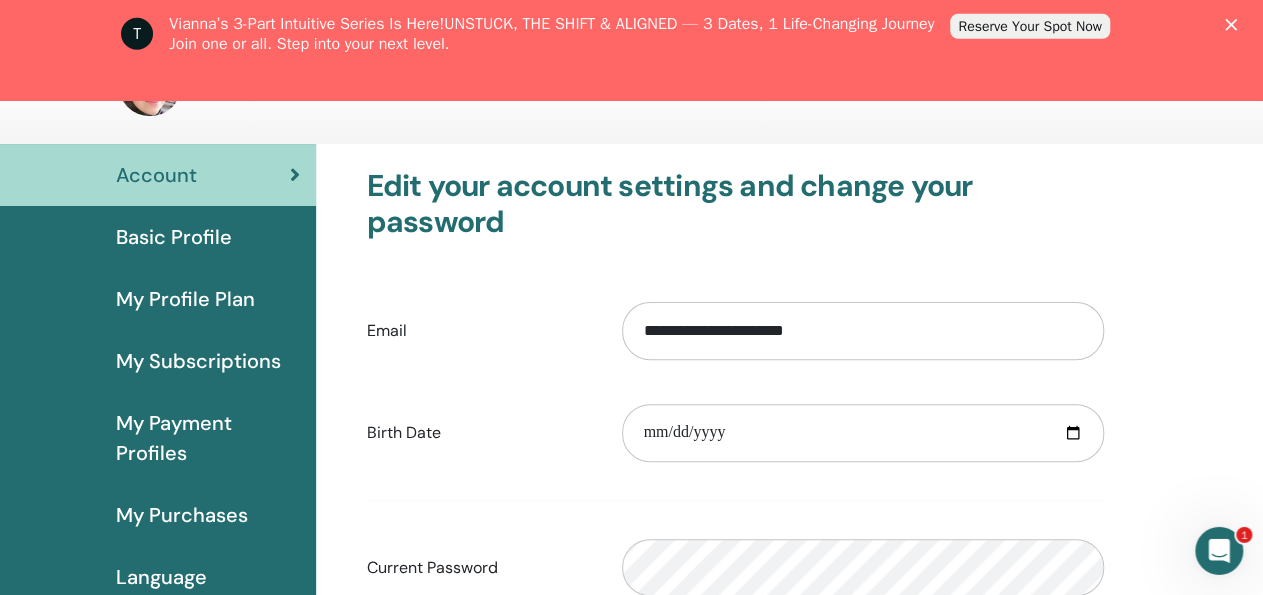 scroll, scrollTop: 252, scrollLeft: 0, axis: vertical 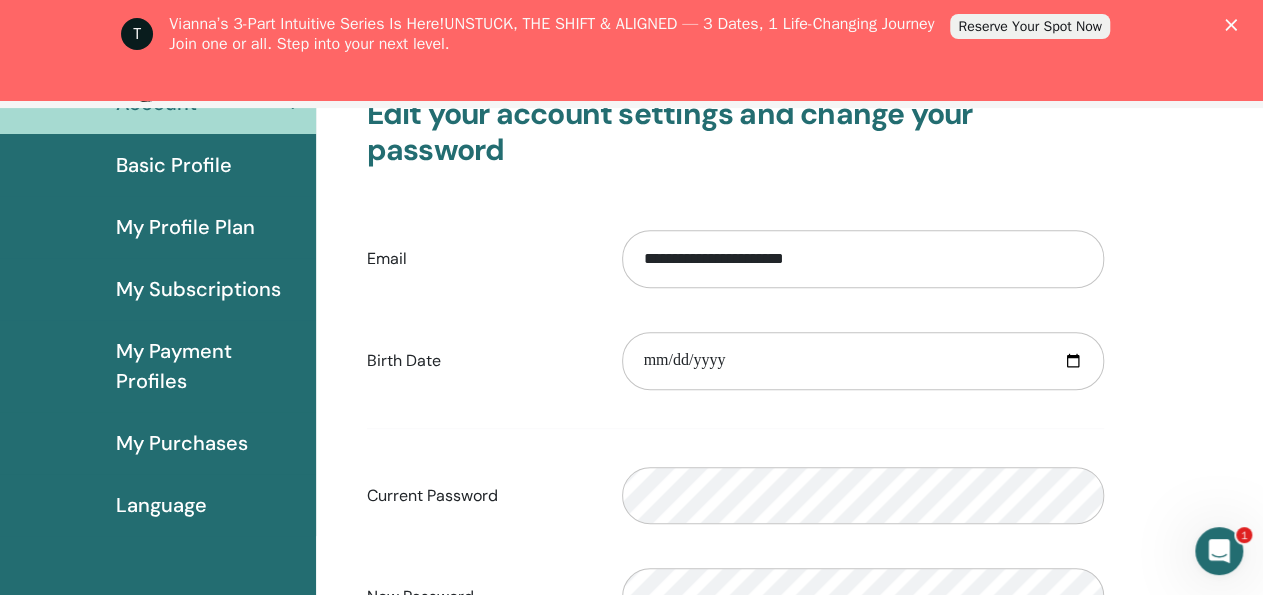 click on "My Purchases" at bounding box center [182, 443] 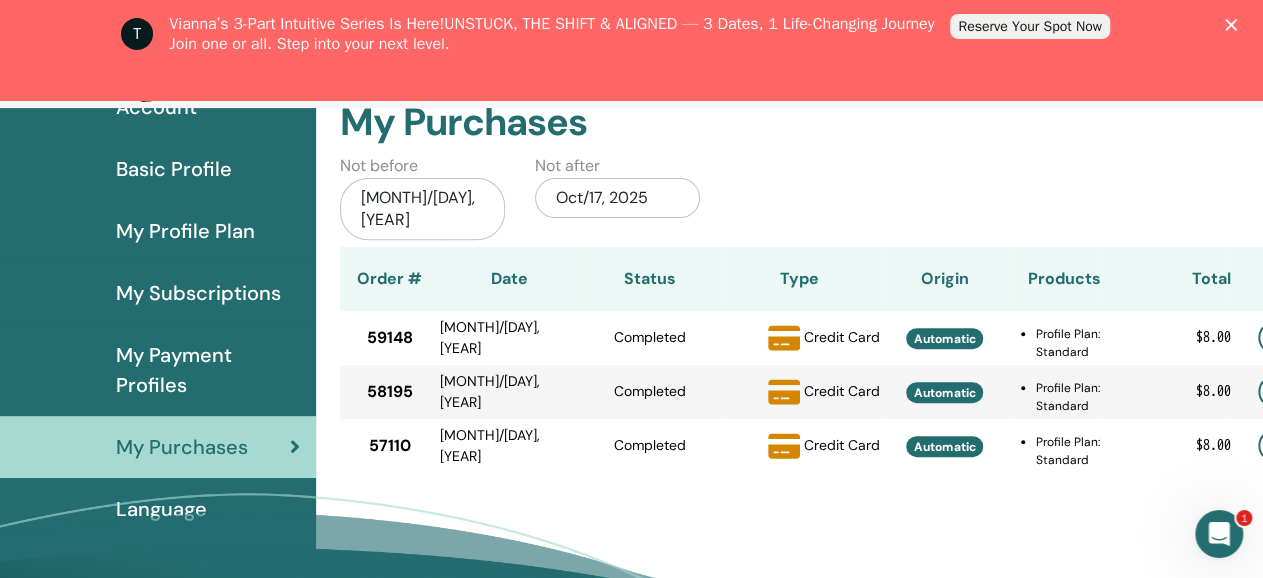 scroll, scrollTop: 208, scrollLeft: 0, axis: vertical 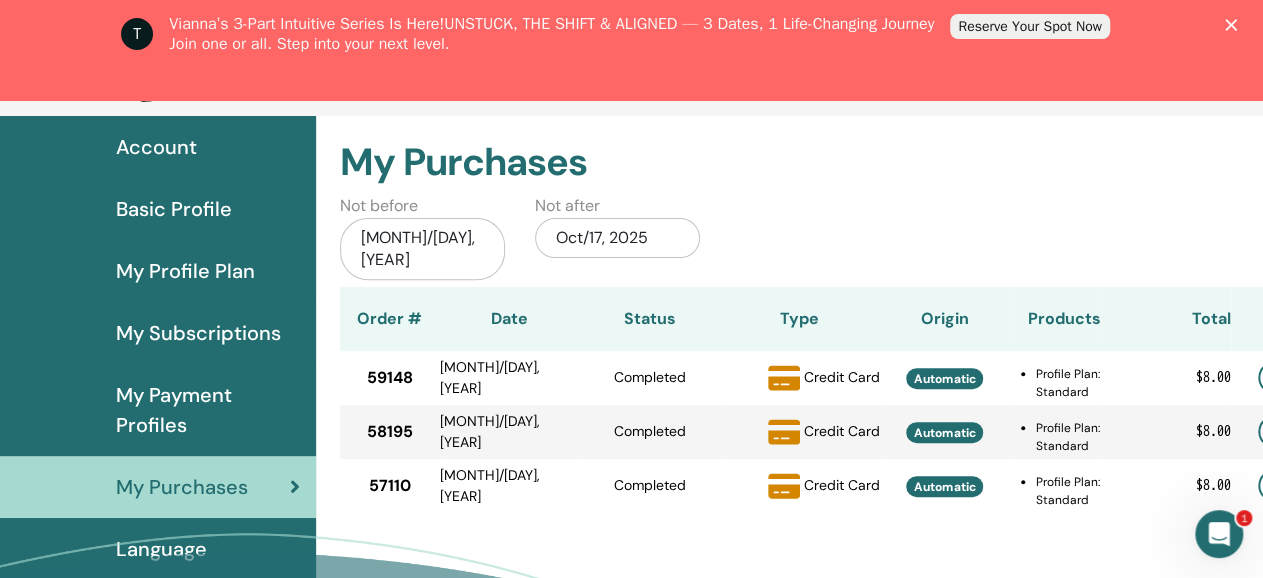 click on "[MONTH]/[DAY], [YEAR]" at bounding box center [422, 249] 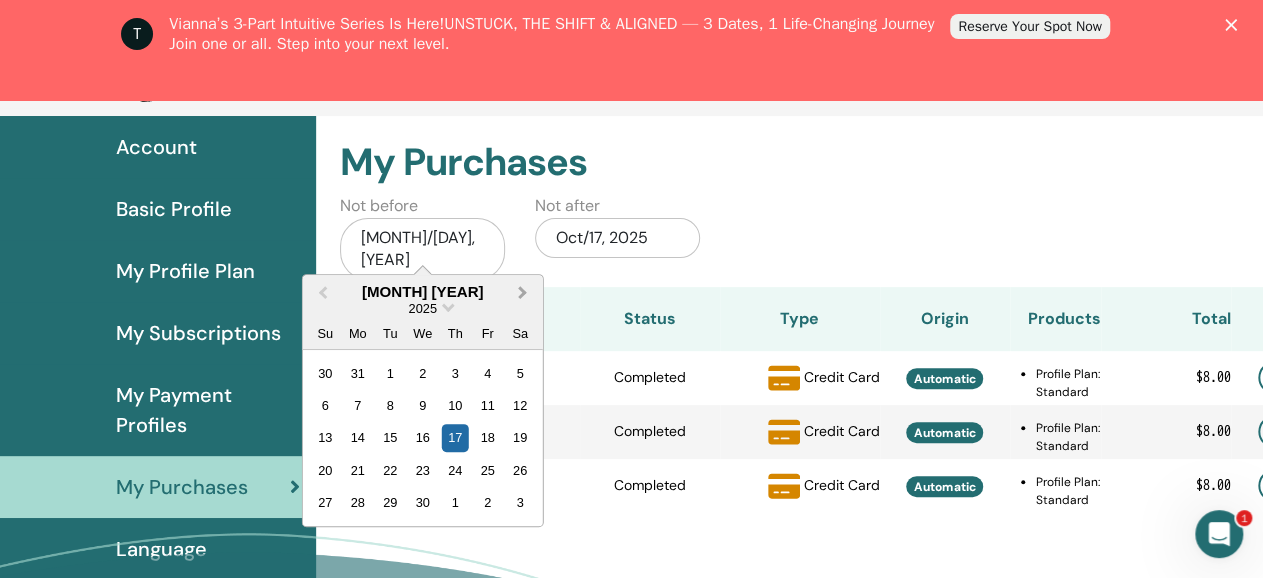 click on "Next Month" at bounding box center [524, 293] 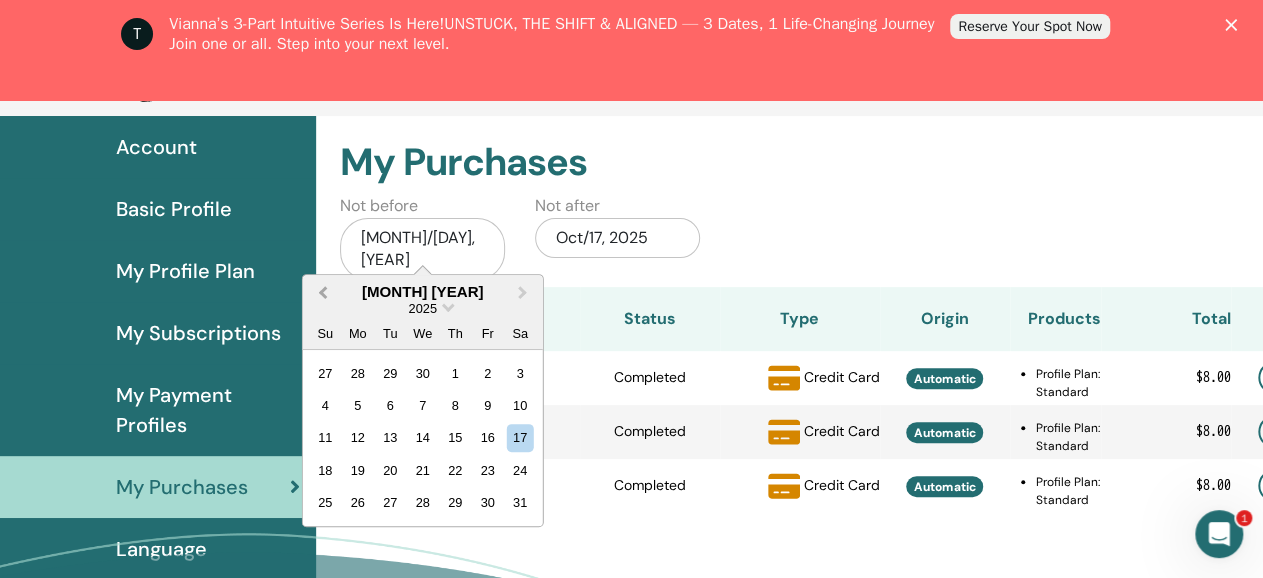 click on "Previous Month" at bounding box center [322, 291] 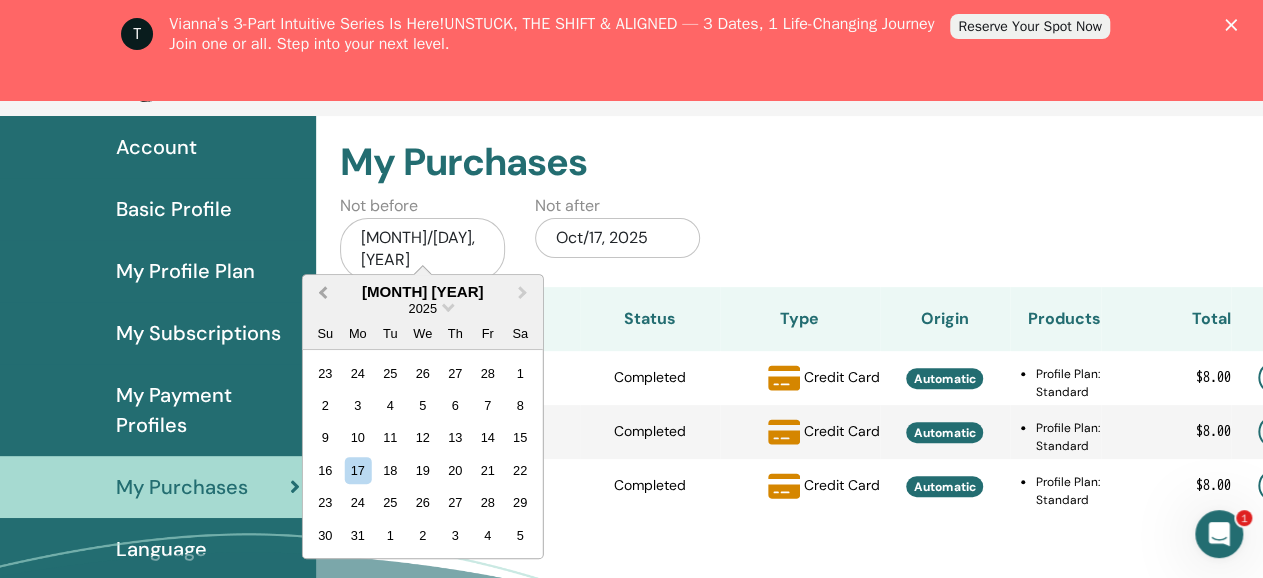 click on "Previous Month" at bounding box center [322, 291] 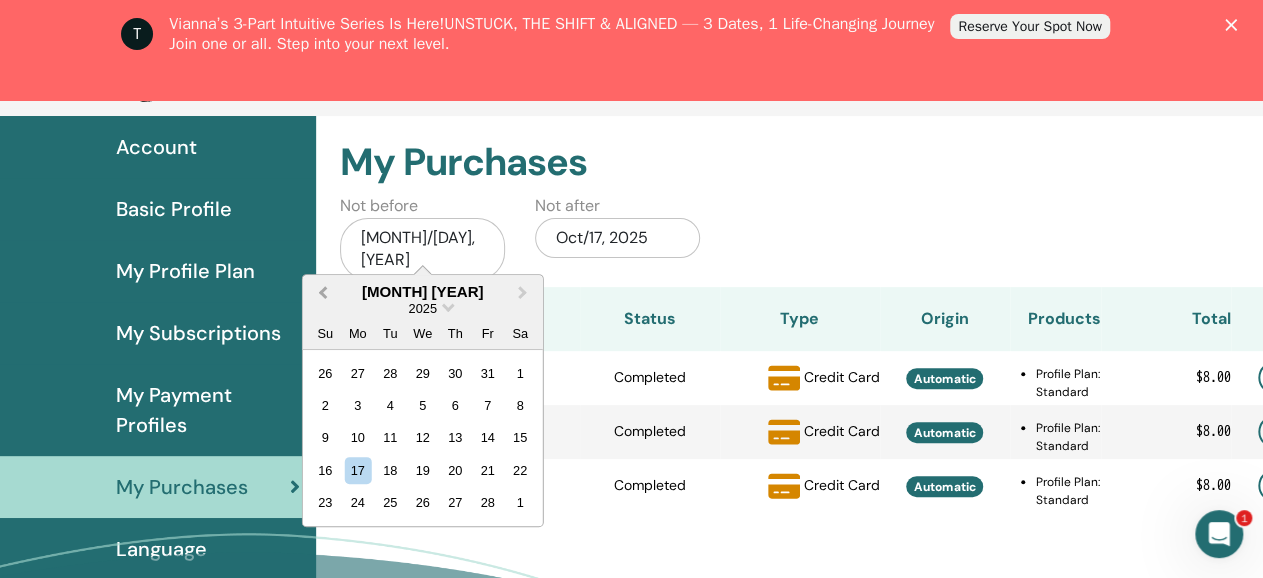 click on "Previous Month" at bounding box center [322, 291] 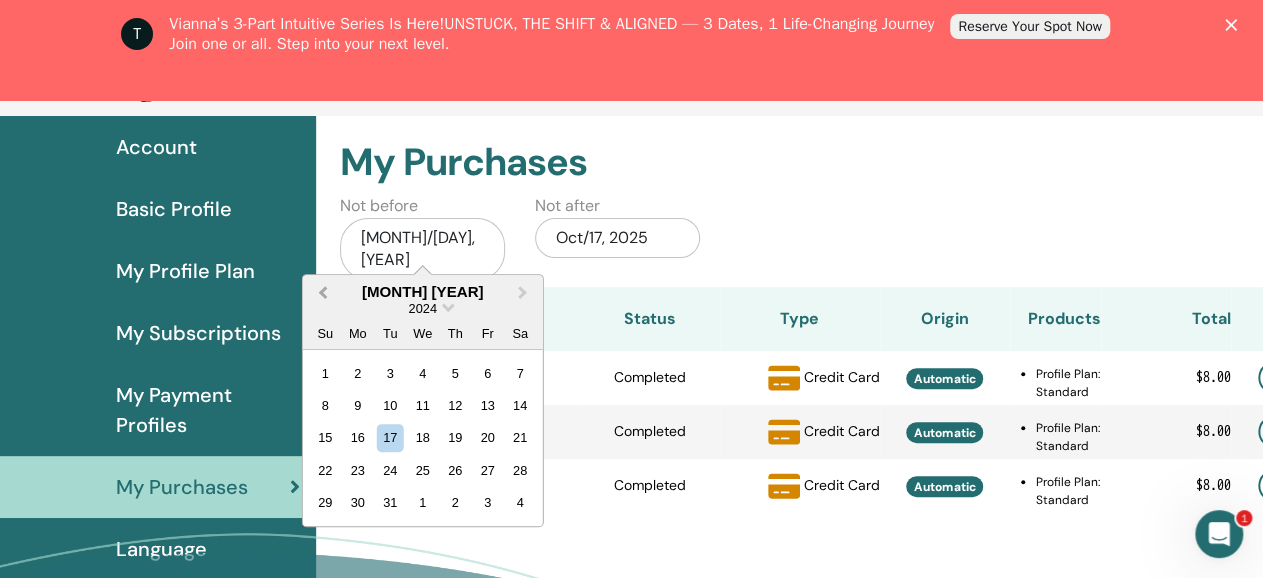 click on "Previous Month" at bounding box center (322, 291) 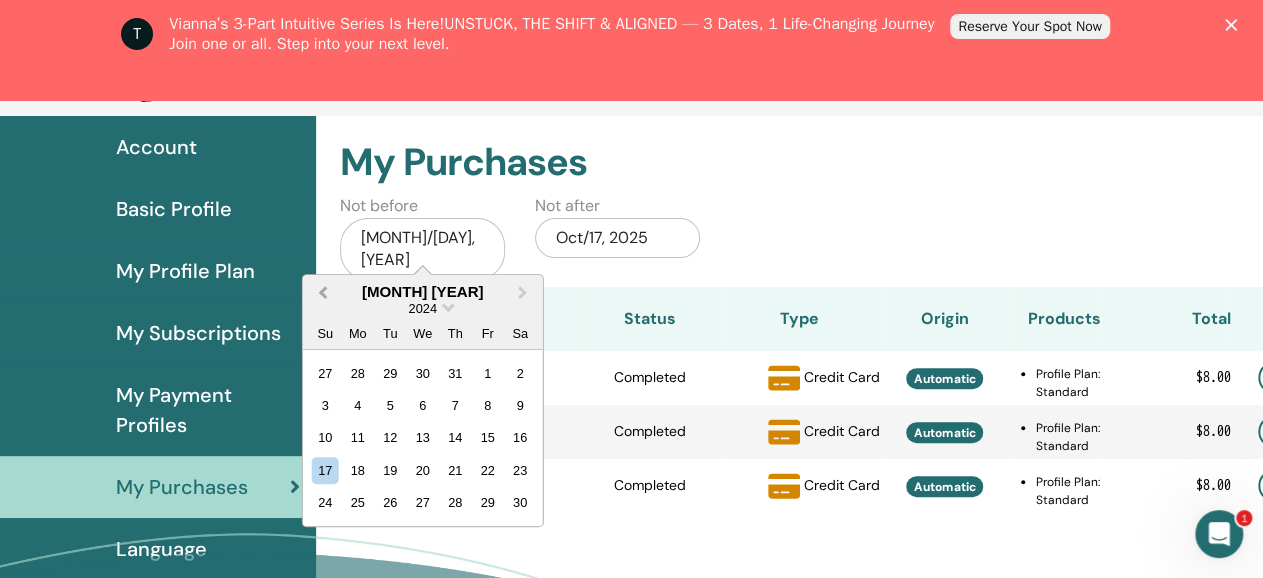 click on "Previous Month" at bounding box center (322, 291) 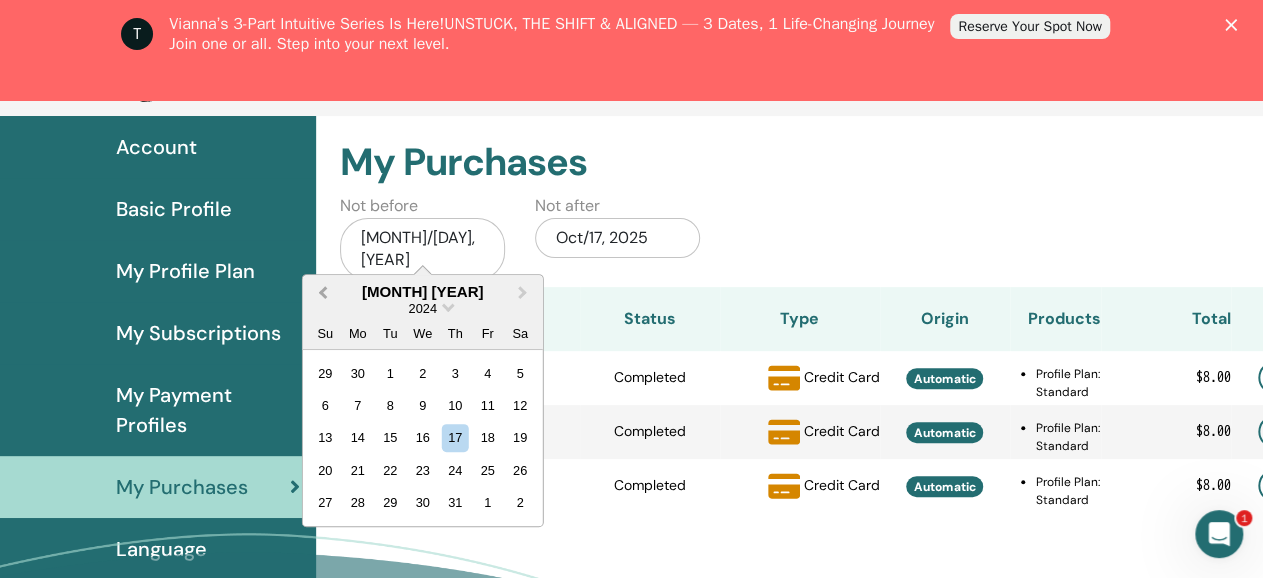 click on "Previous Month" at bounding box center [322, 291] 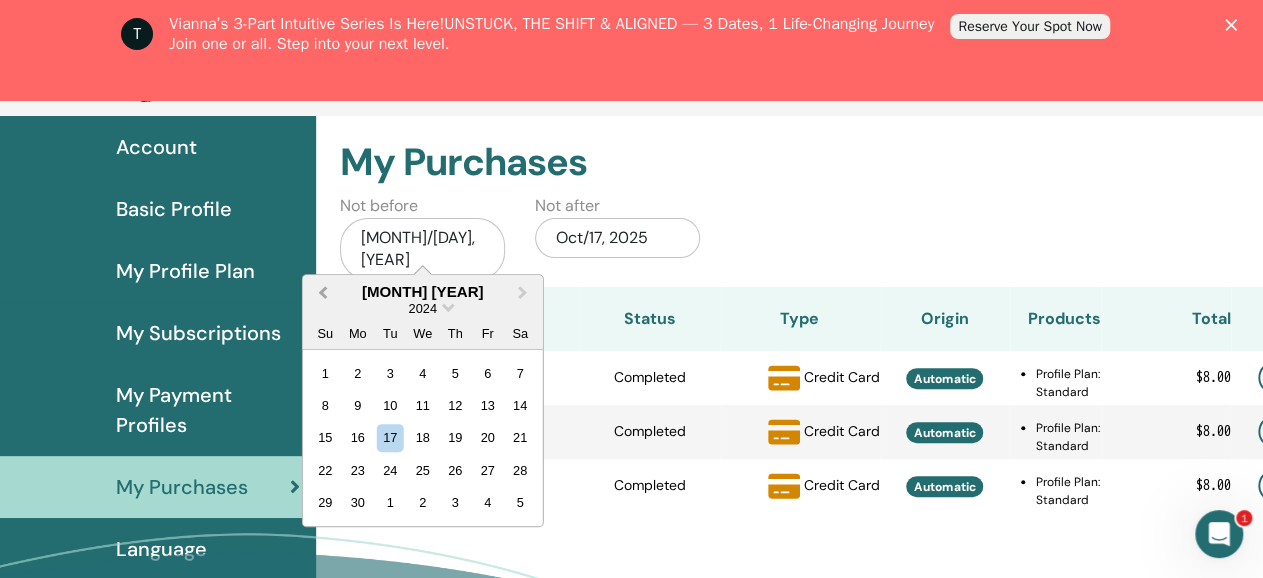 click on "Previous Month" at bounding box center [322, 291] 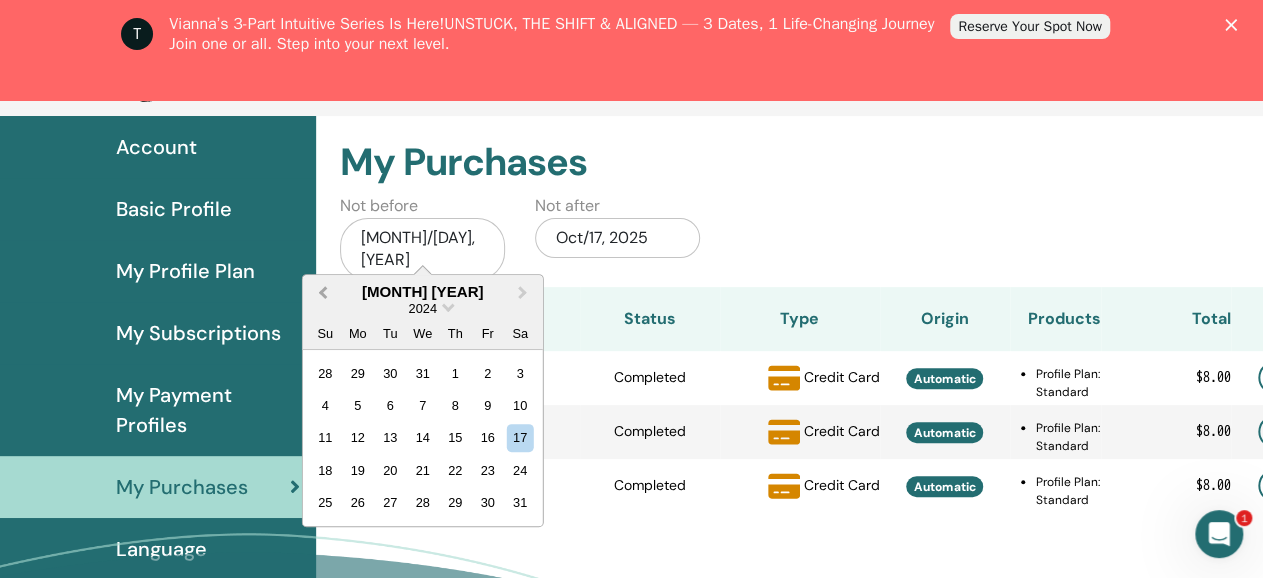 click on "Previous Month" at bounding box center [322, 291] 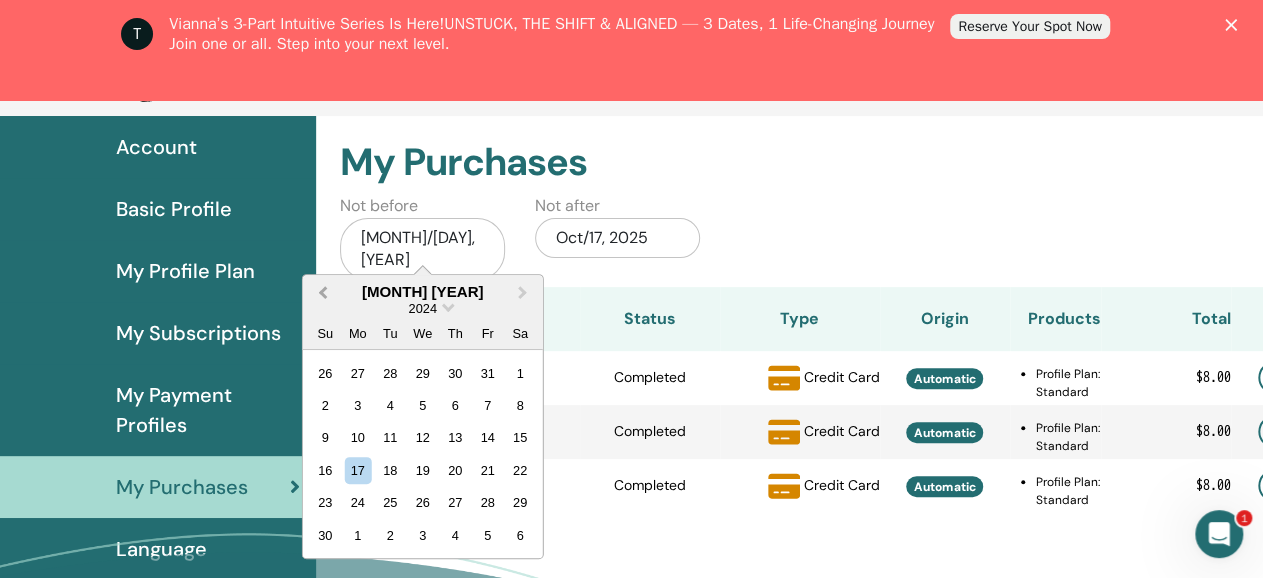 click on "Previous Month" at bounding box center [322, 291] 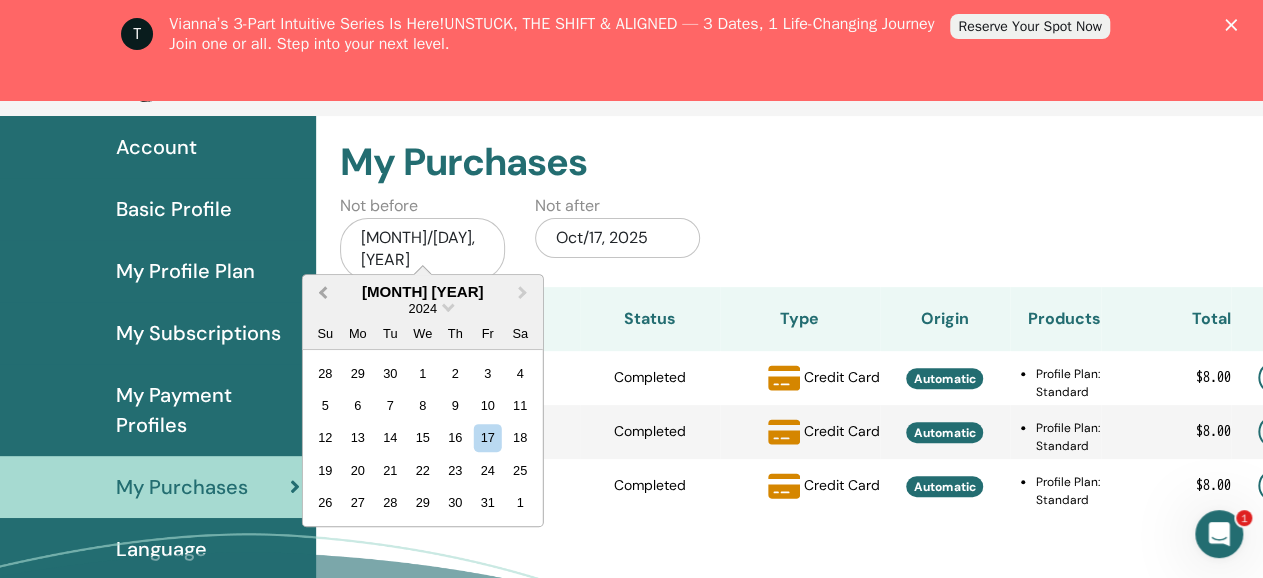 click on "Previous Month" at bounding box center [322, 291] 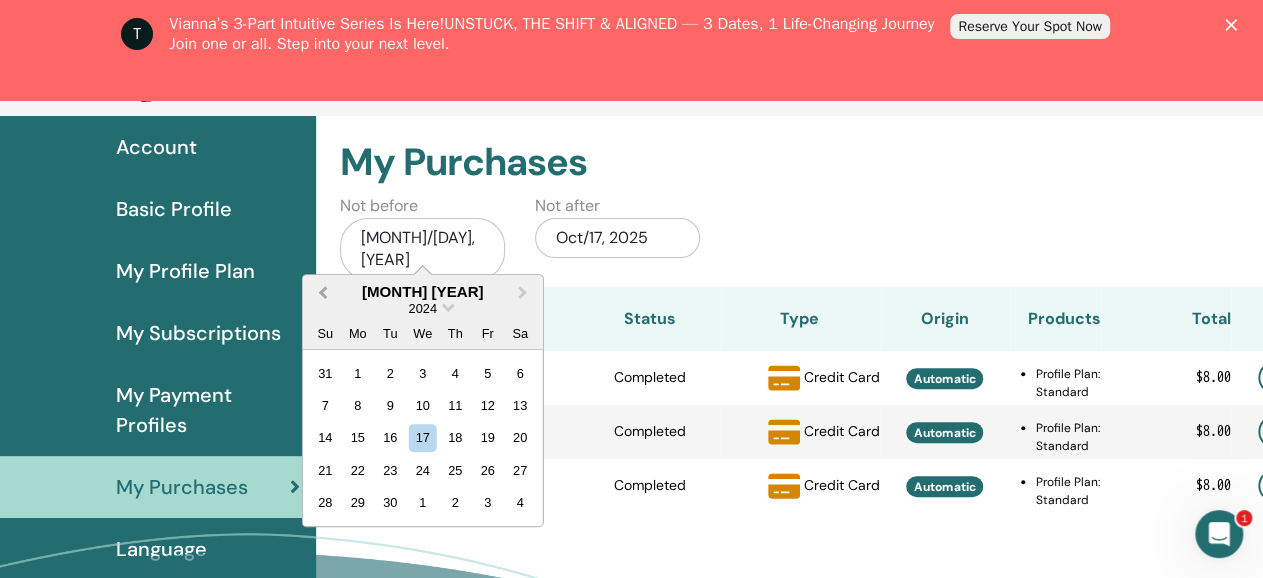 click on "Previous Month" at bounding box center [322, 291] 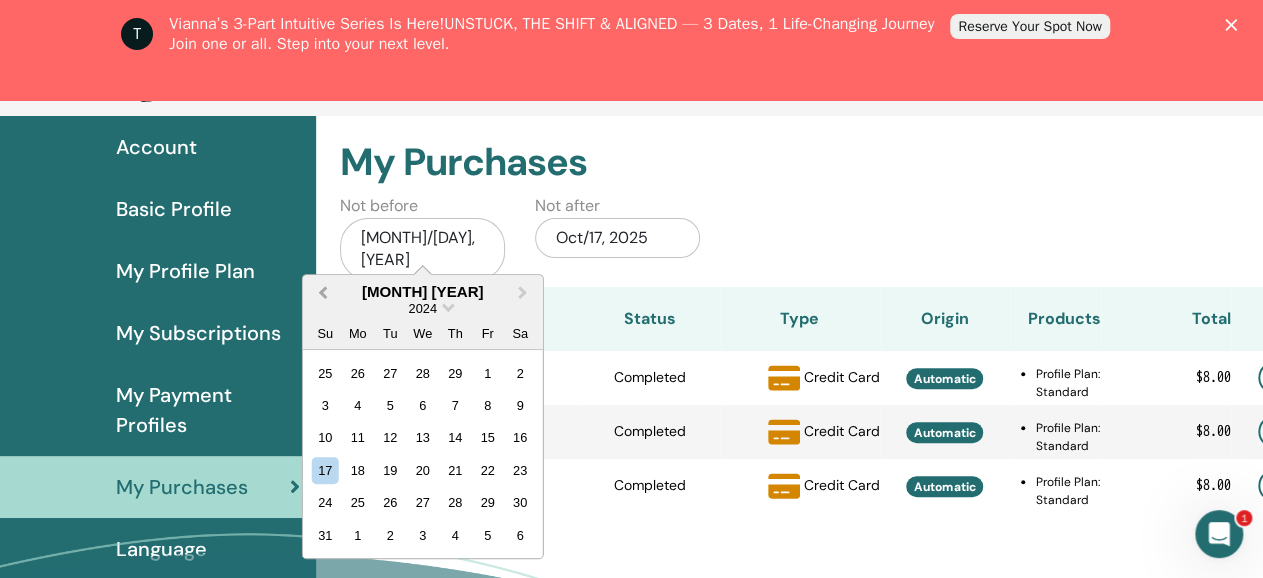click on "Previous Month" at bounding box center [322, 291] 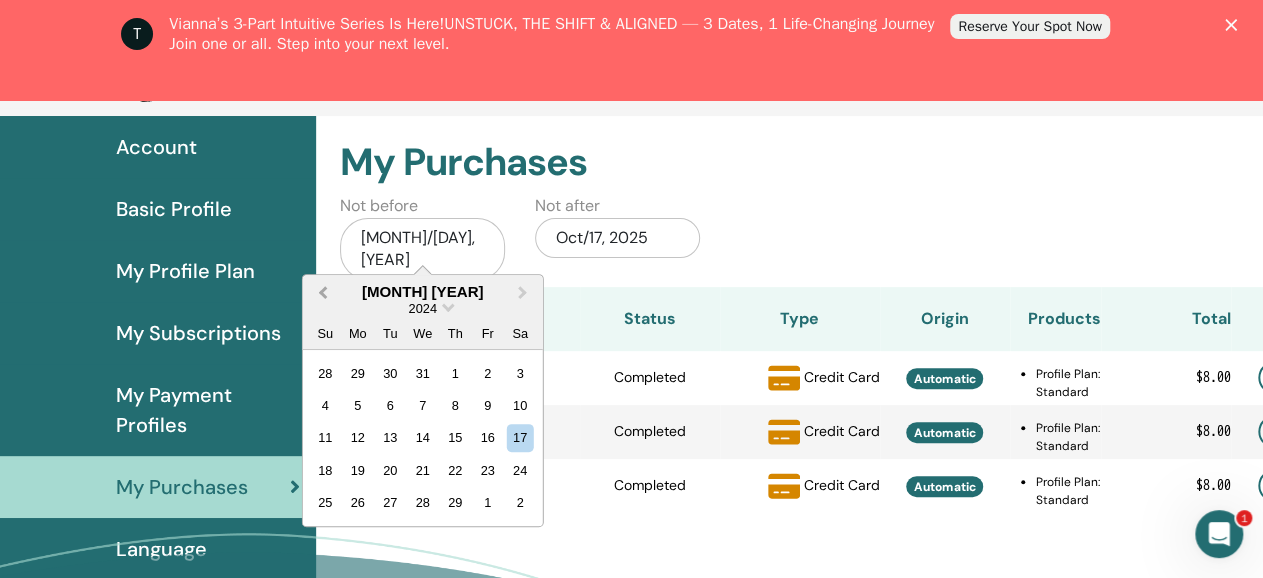 click on "Previous Month" at bounding box center (322, 291) 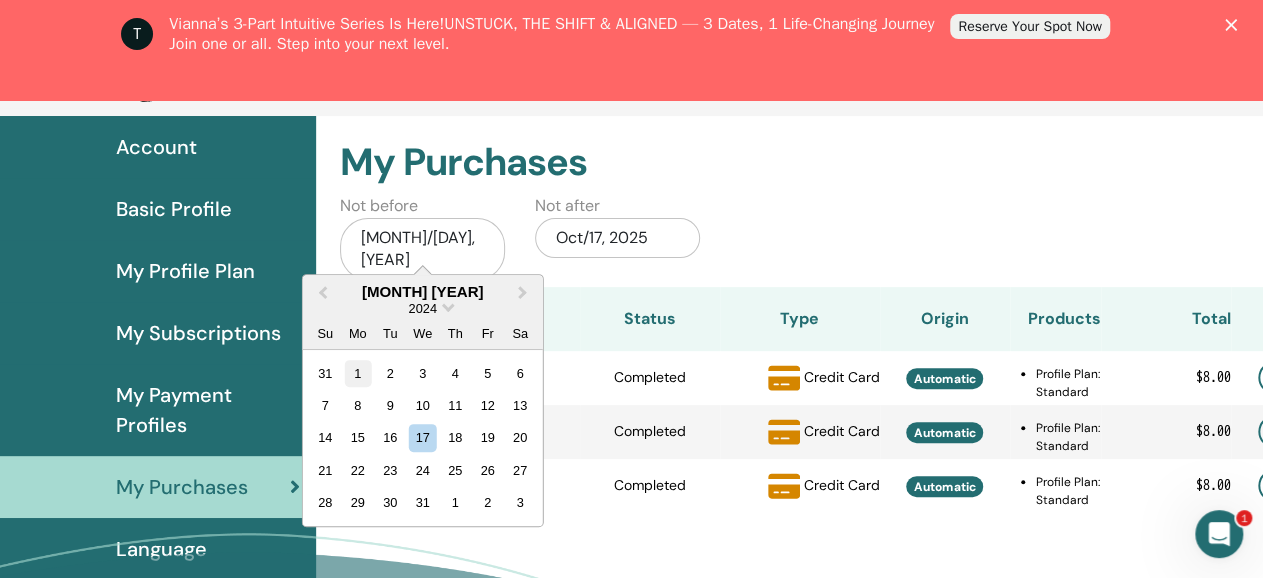 click on "1" at bounding box center (357, 372) 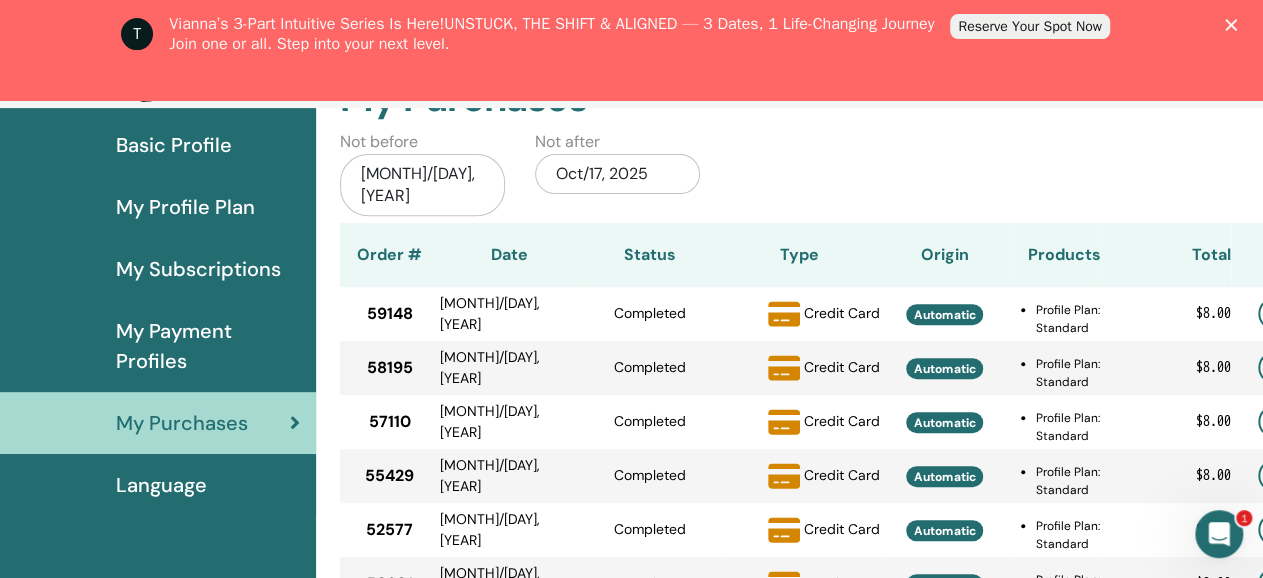 scroll, scrollTop: 312, scrollLeft: 0, axis: vertical 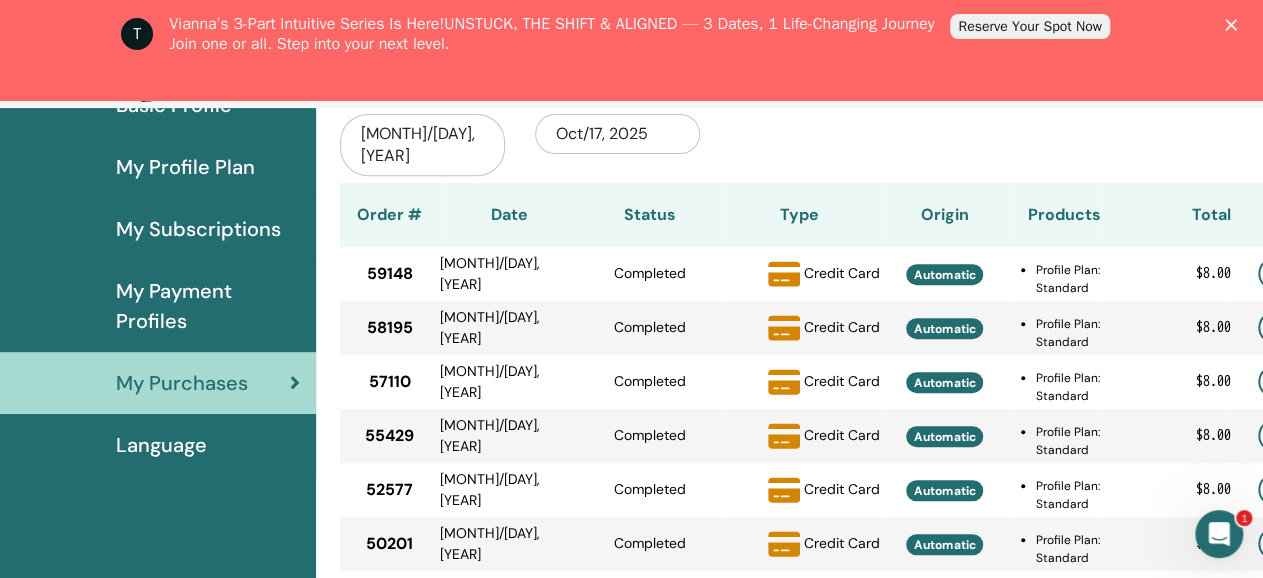 click on "Oct/17, 2025" at bounding box center (617, 134) 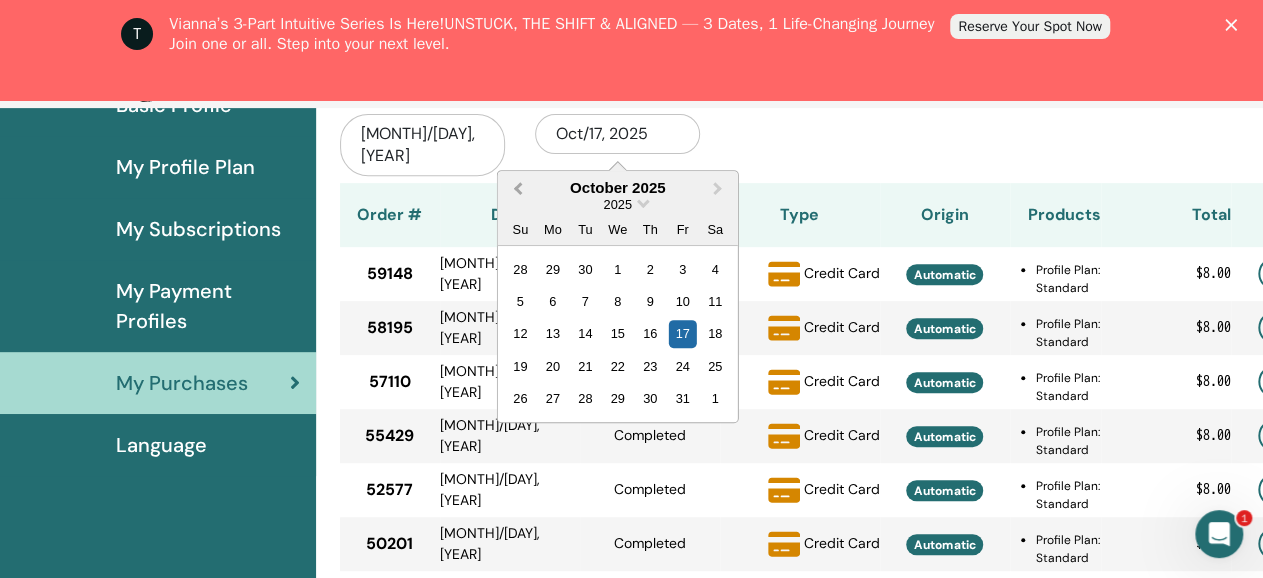 click on "Previous Month" at bounding box center (518, 187) 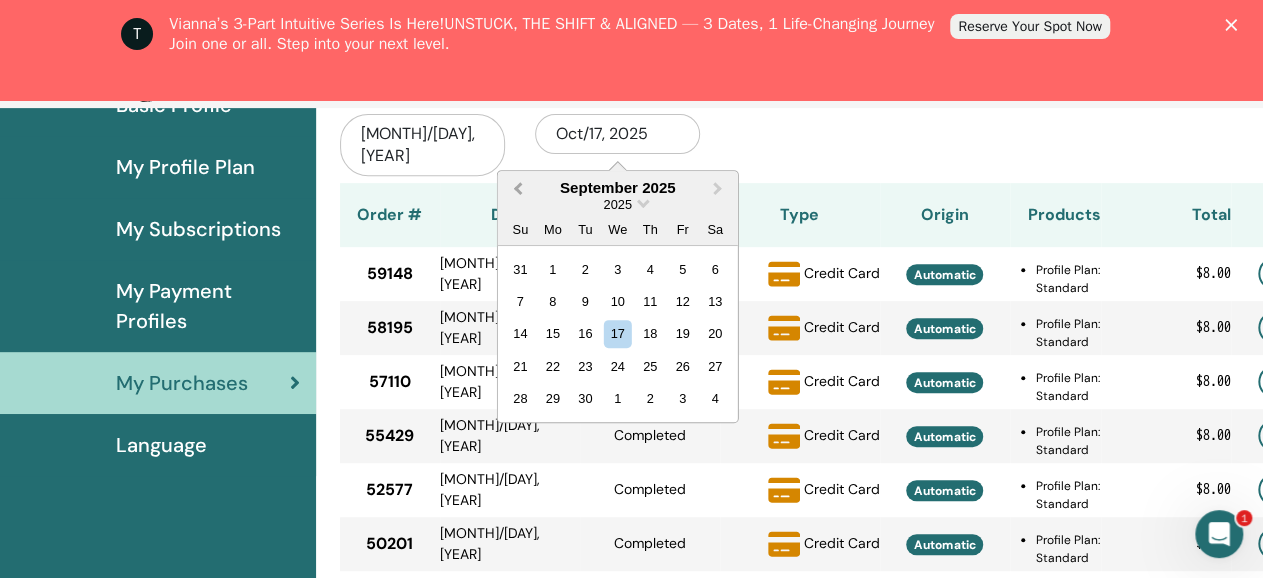 click on "Previous Month" at bounding box center [518, 187] 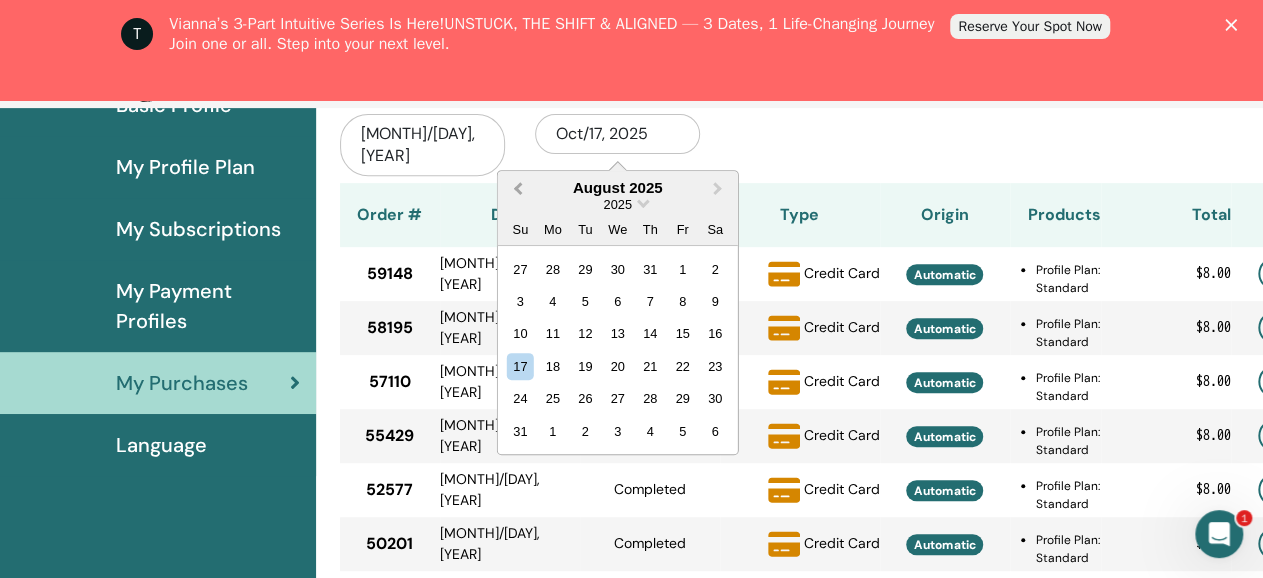 click on "Previous Month" at bounding box center [518, 187] 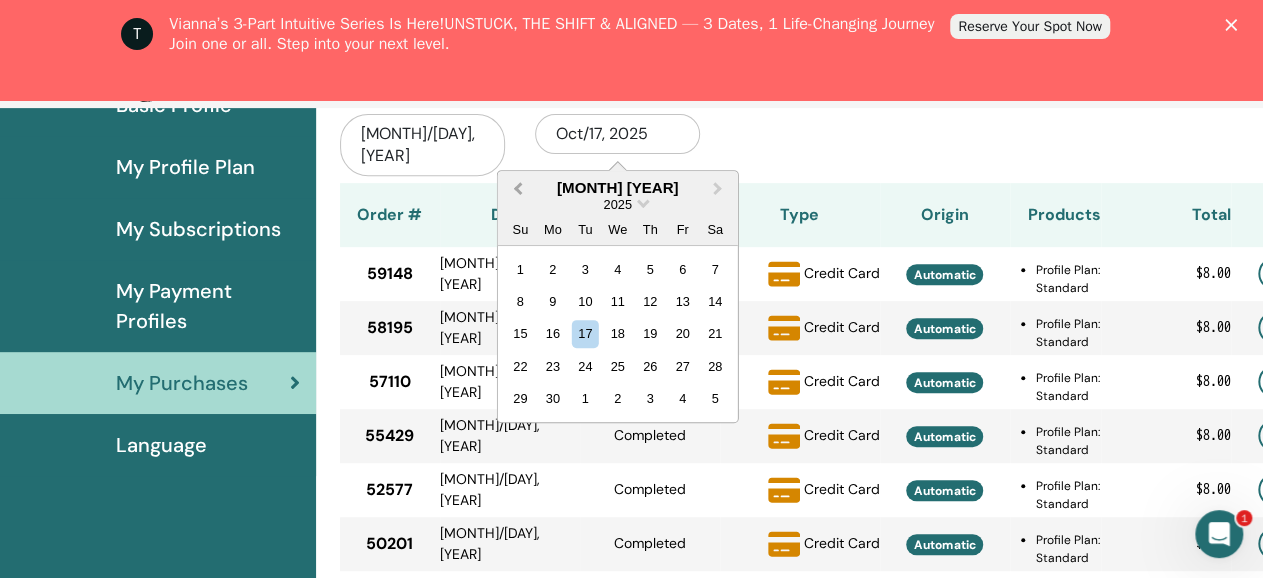 click on "Previous Month" at bounding box center (518, 187) 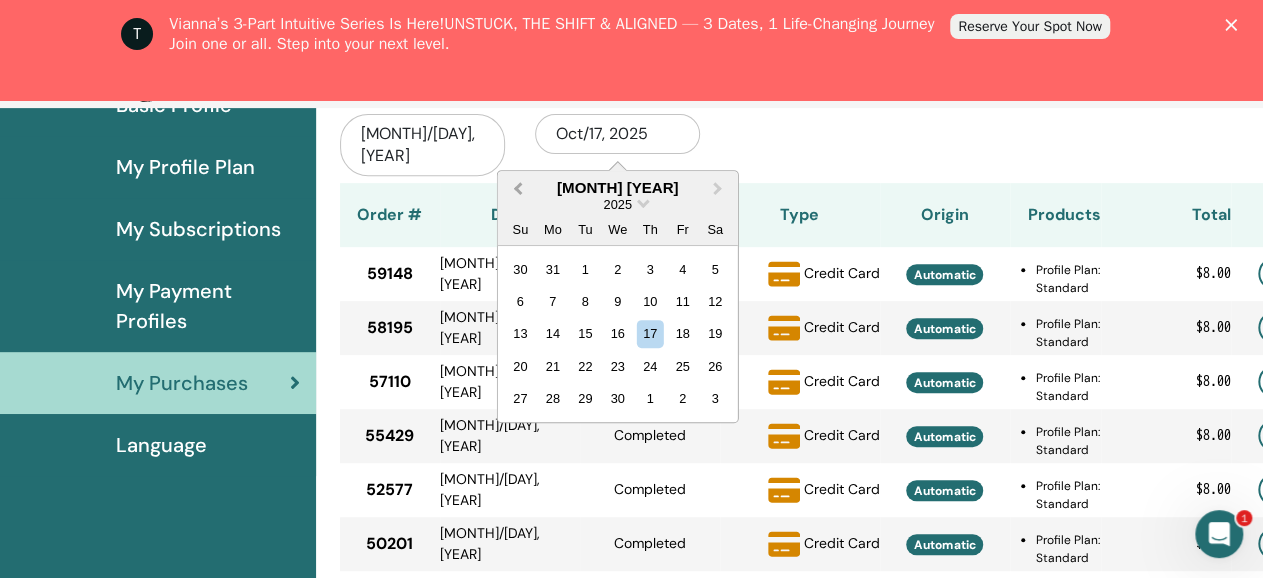 click on "Previous Month" at bounding box center [518, 187] 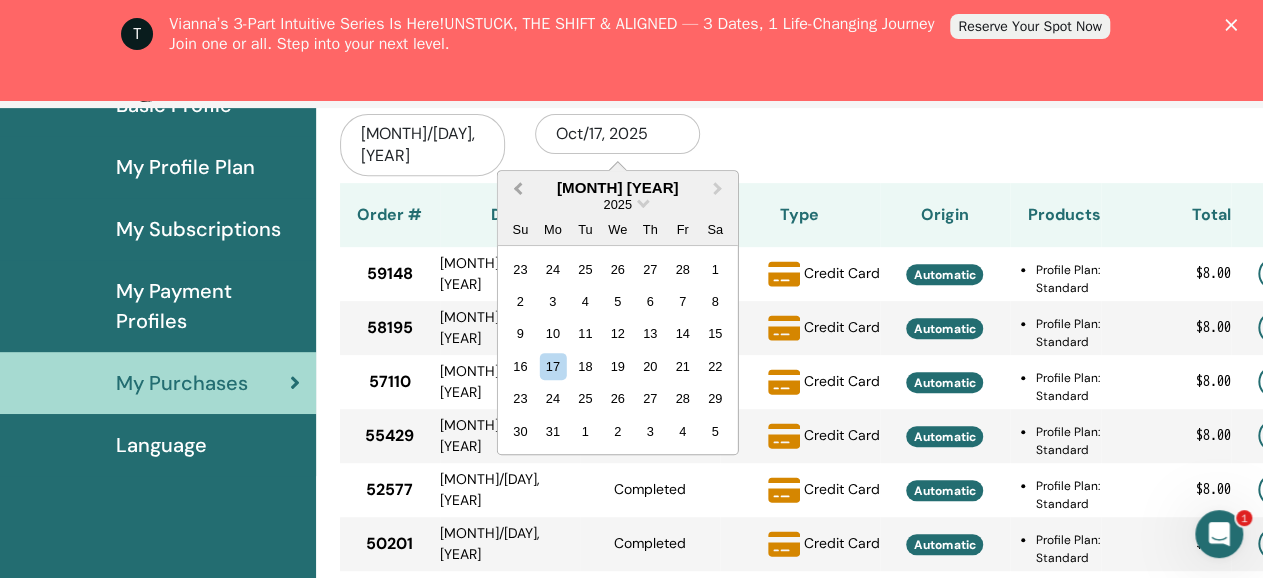 click on "Previous Month" at bounding box center (518, 187) 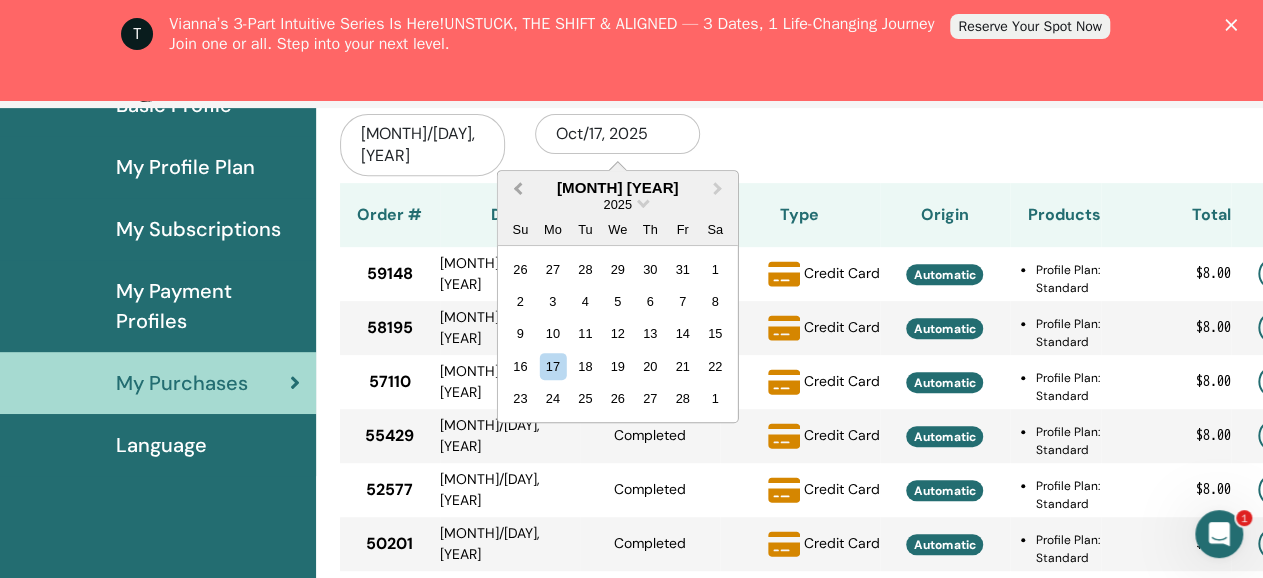 click on "Previous Month" at bounding box center (518, 187) 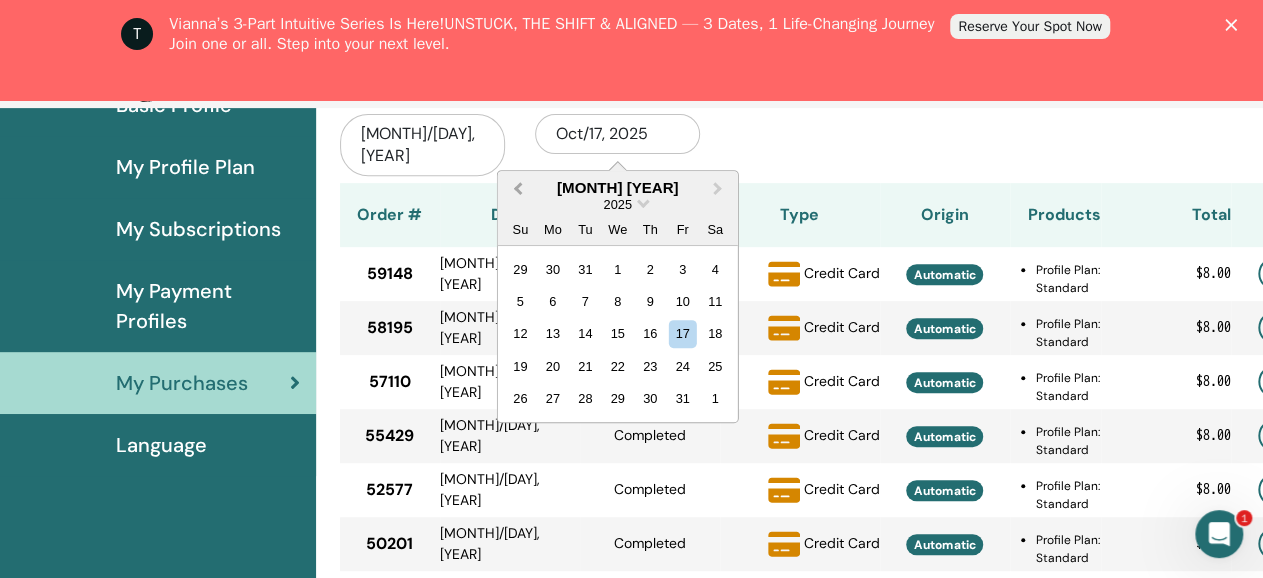 click on "Previous Month" at bounding box center [518, 187] 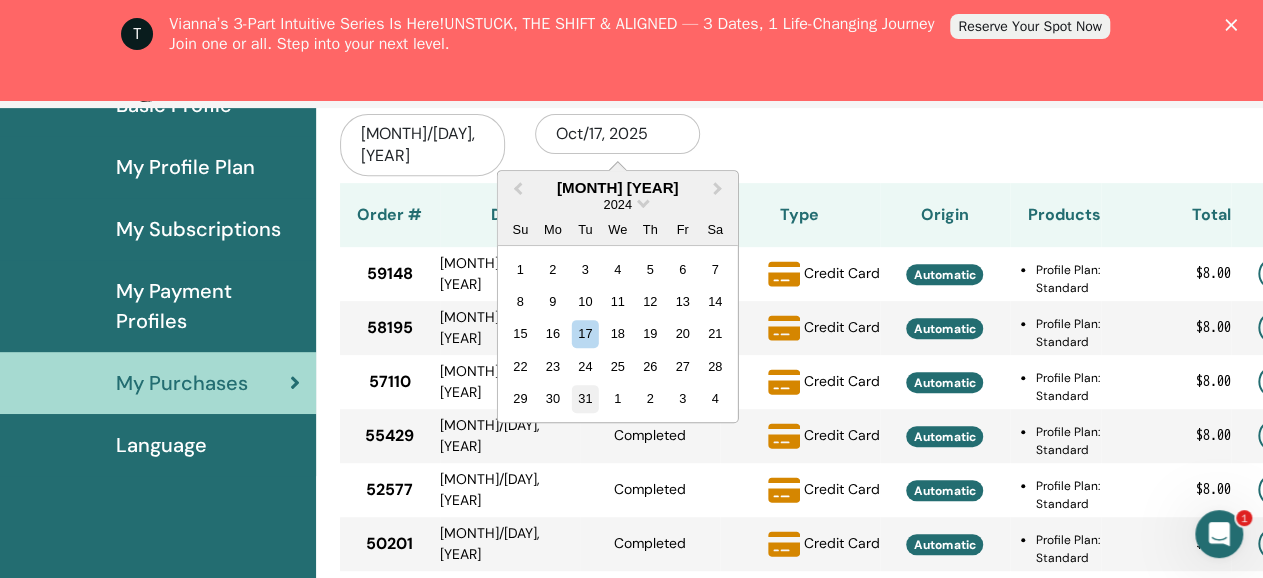 click on "31" at bounding box center (585, 398) 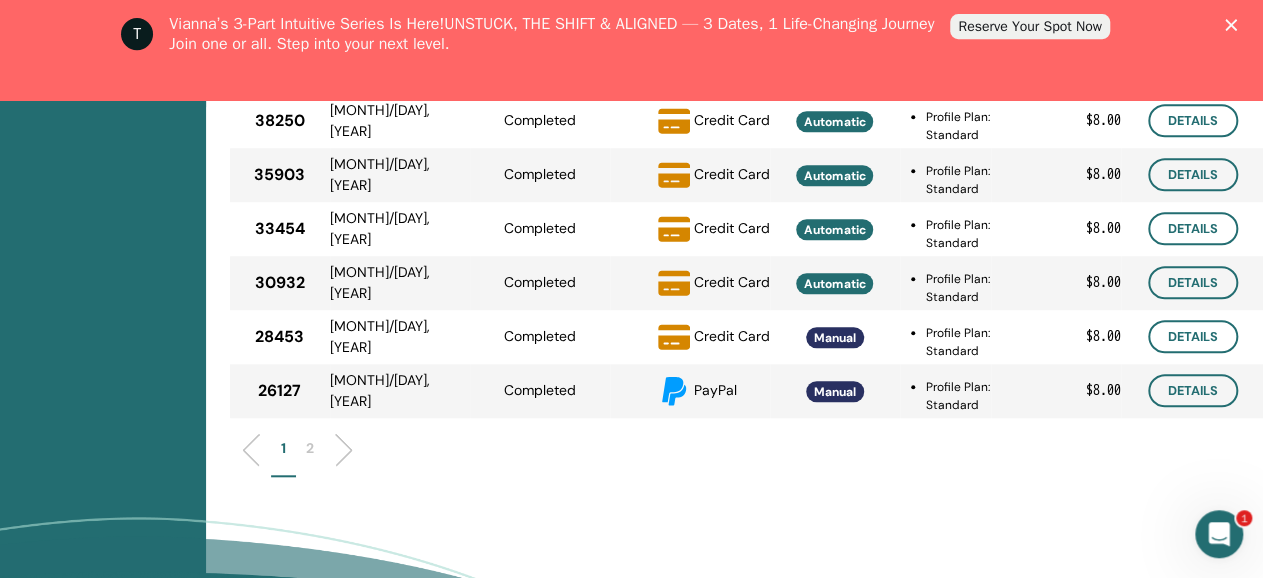 scroll, scrollTop: 728, scrollLeft: 110, axis: both 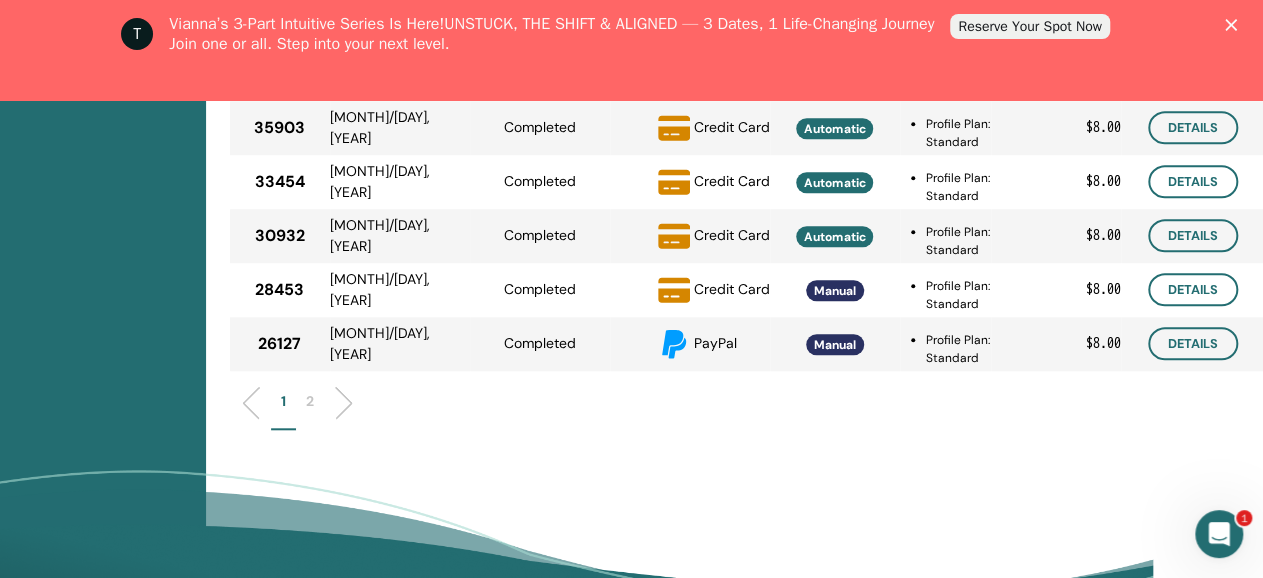 click on "2" at bounding box center (310, 410) 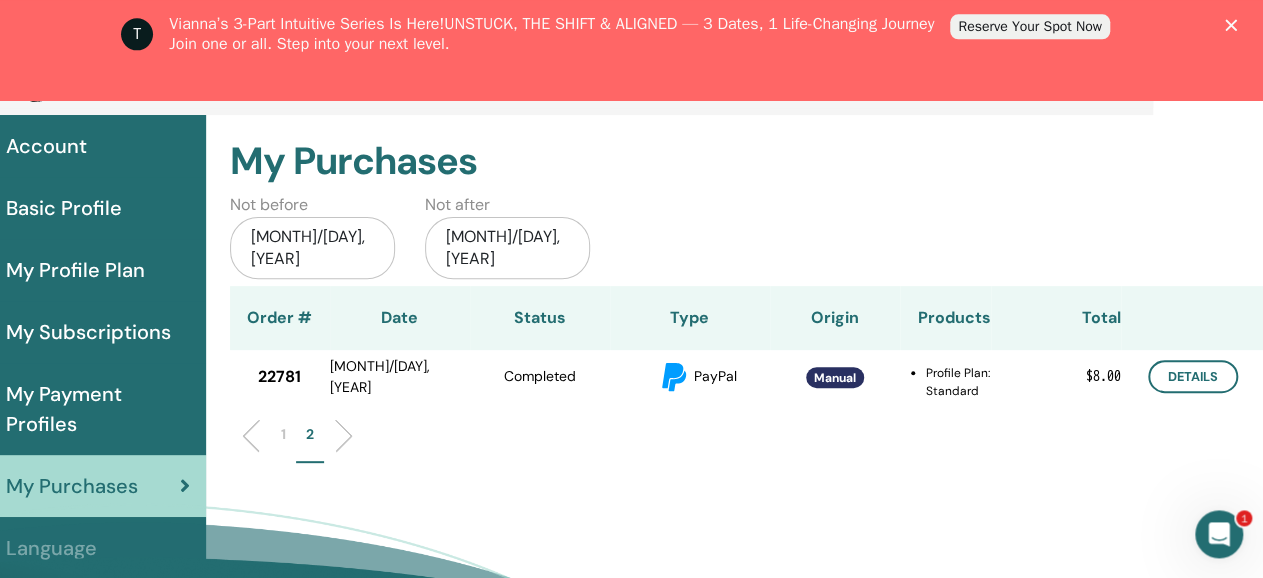 scroll, scrollTop: 208, scrollLeft: 110, axis: both 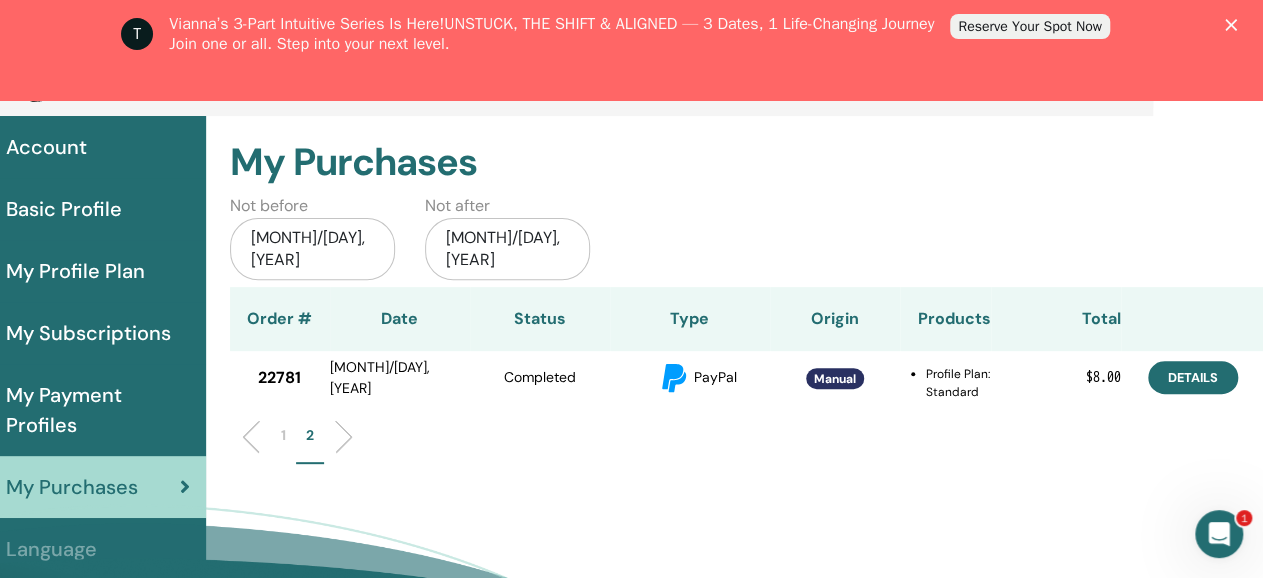 click on "Details" at bounding box center (1193, 377) 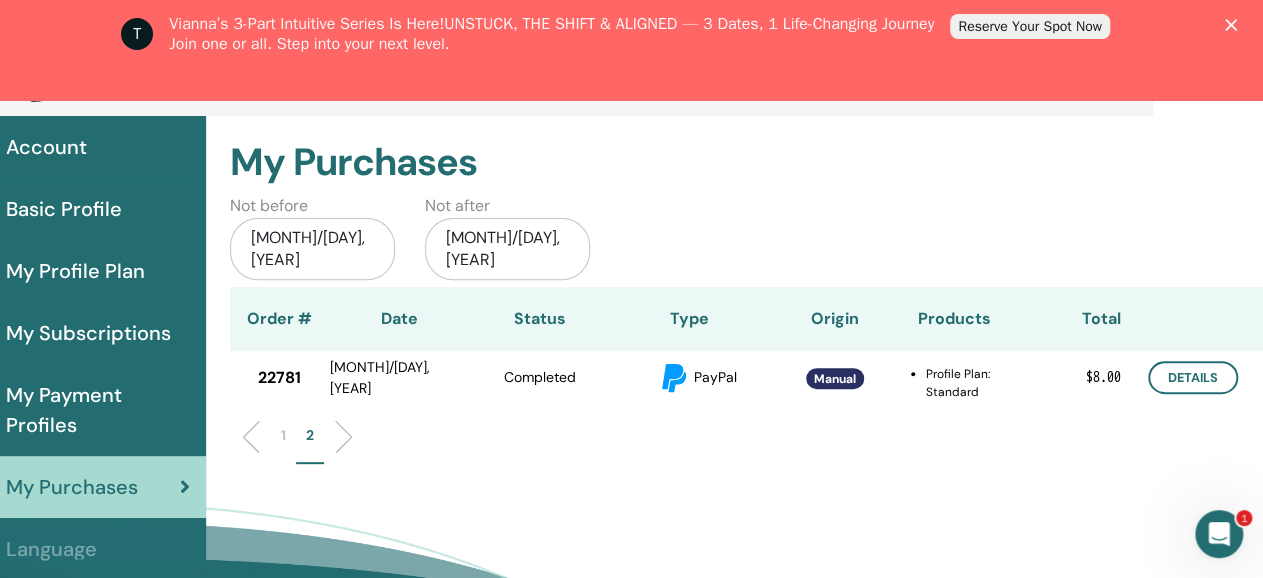 click on "1" at bounding box center [283, 435] 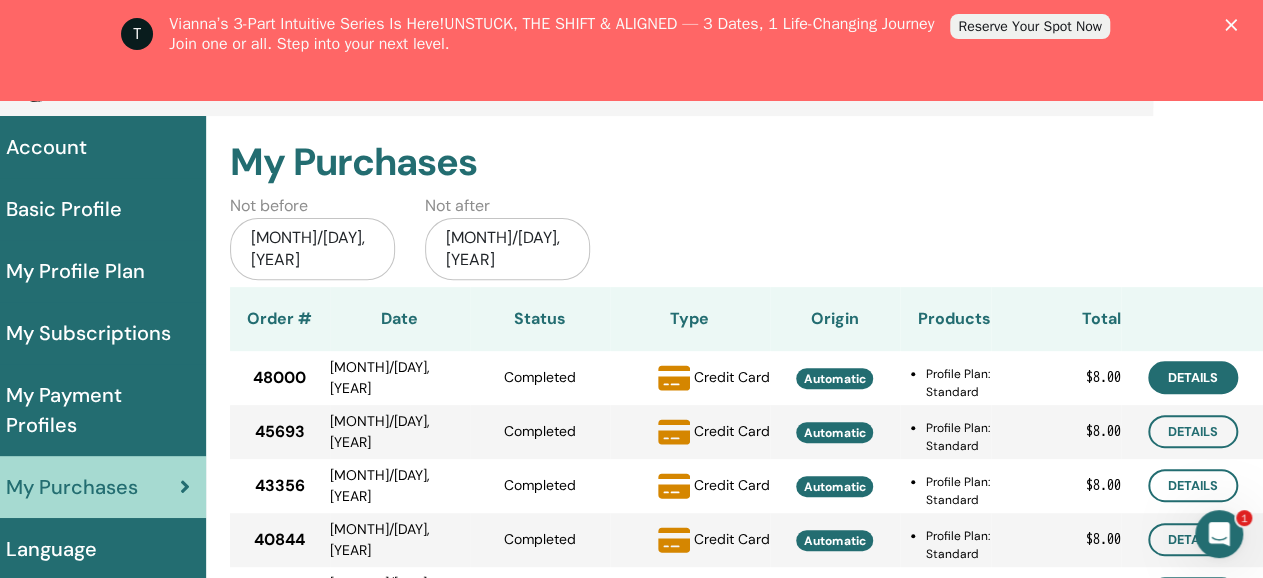click on "Details" at bounding box center (1193, 377) 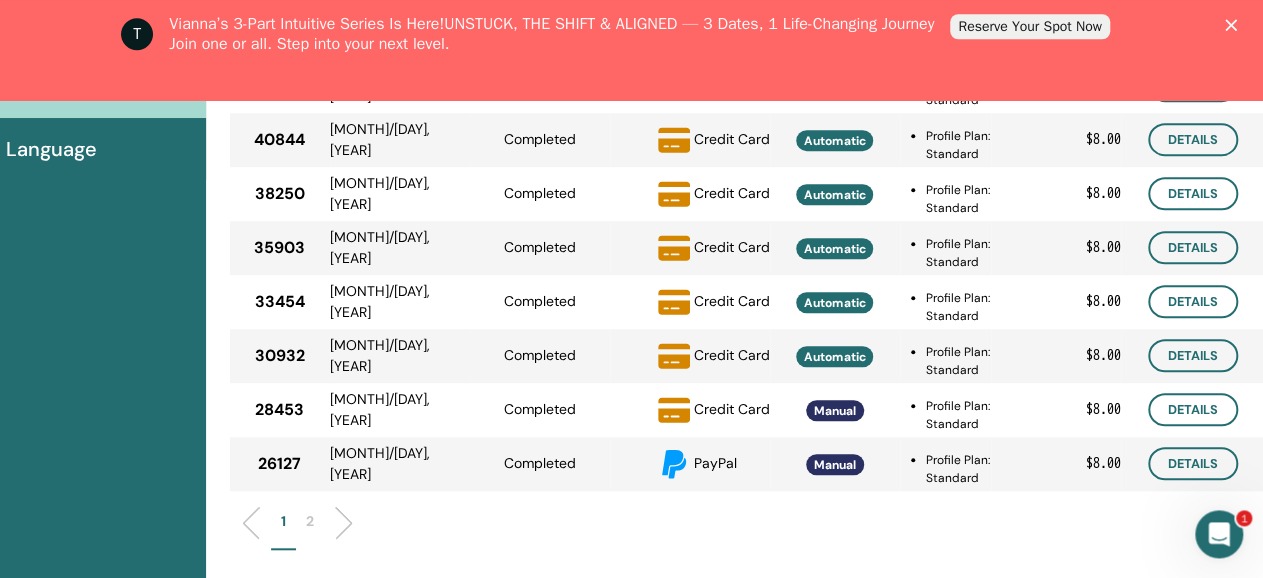 scroll, scrollTop: 728, scrollLeft: 110, axis: both 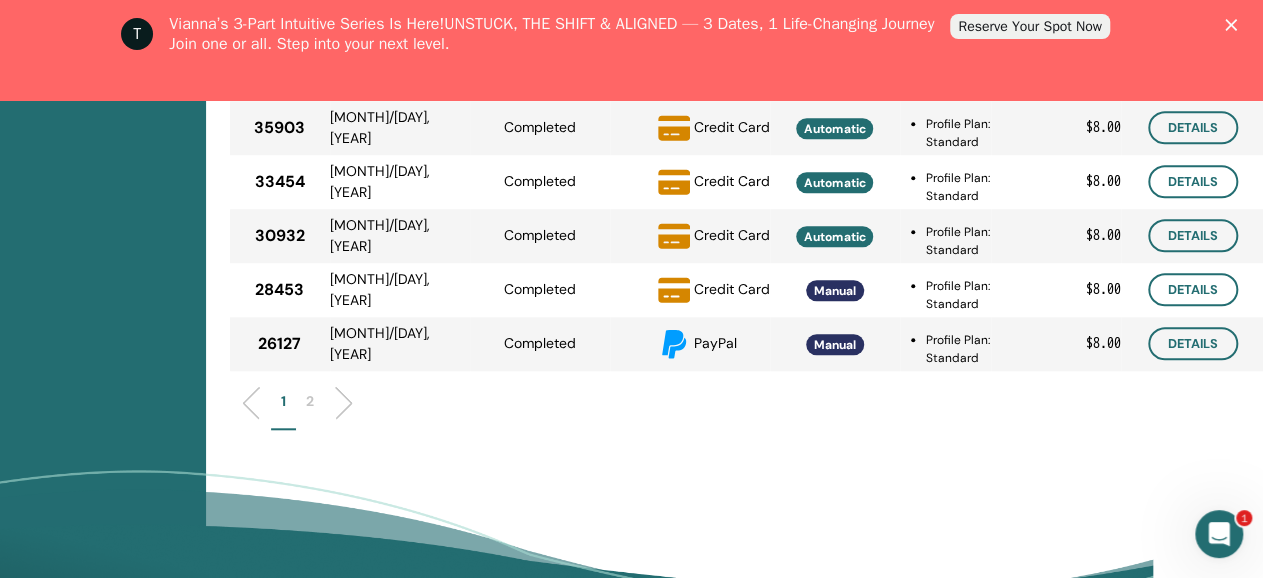 click on "2" at bounding box center [310, 401] 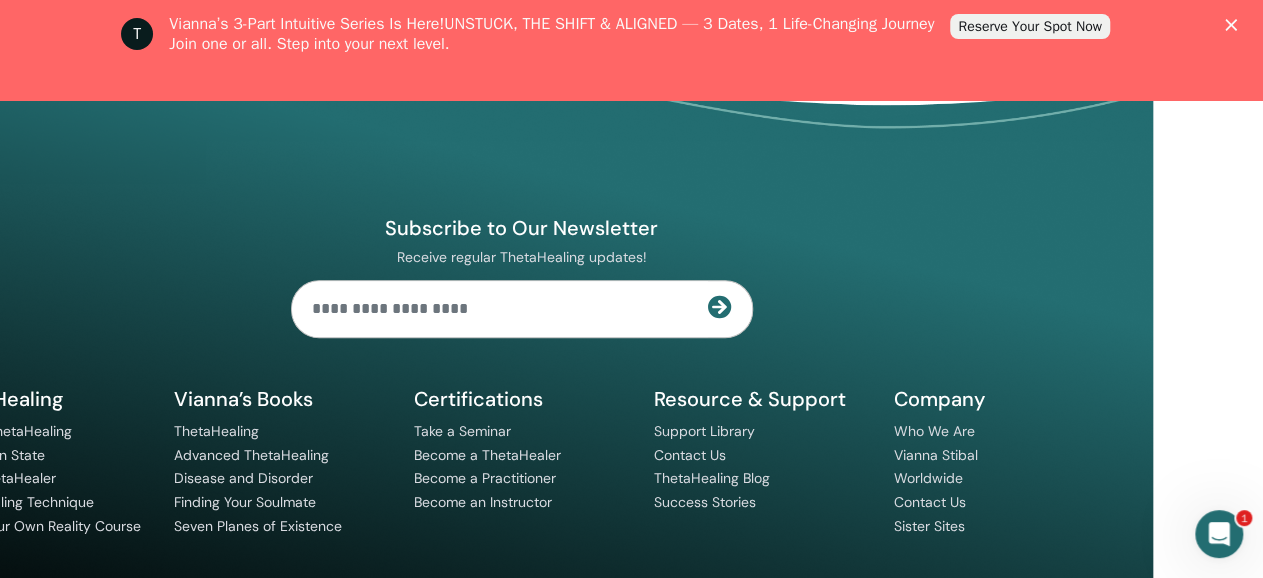 scroll, scrollTop: 312, scrollLeft: 110, axis: both 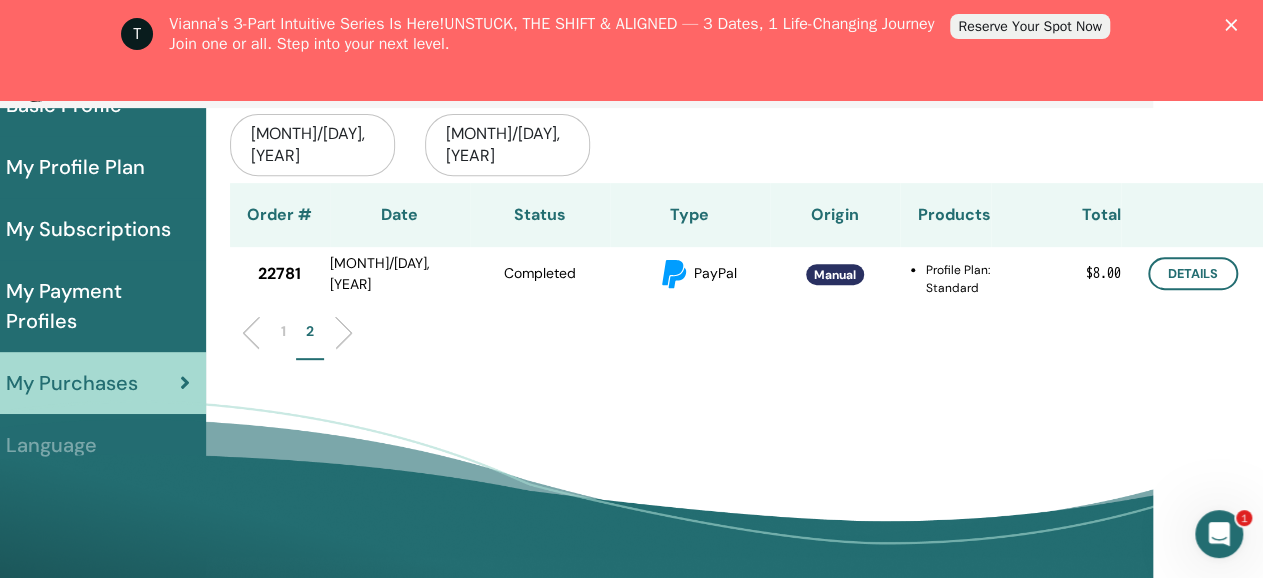 click on "1" at bounding box center (283, 340) 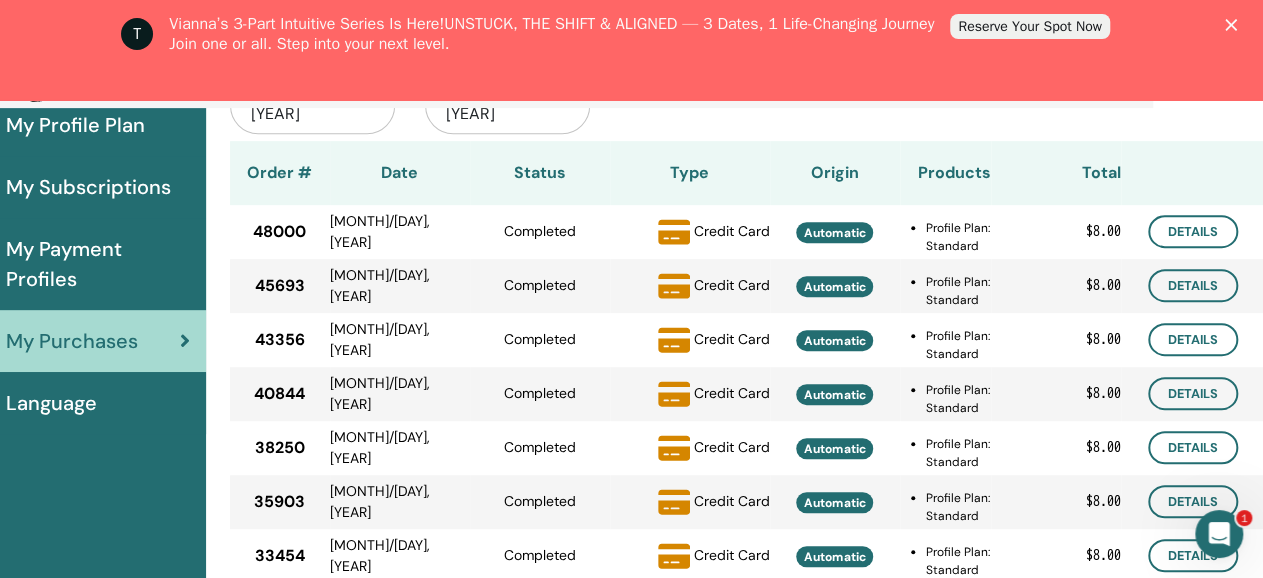 scroll, scrollTop: 701, scrollLeft: 110, axis: both 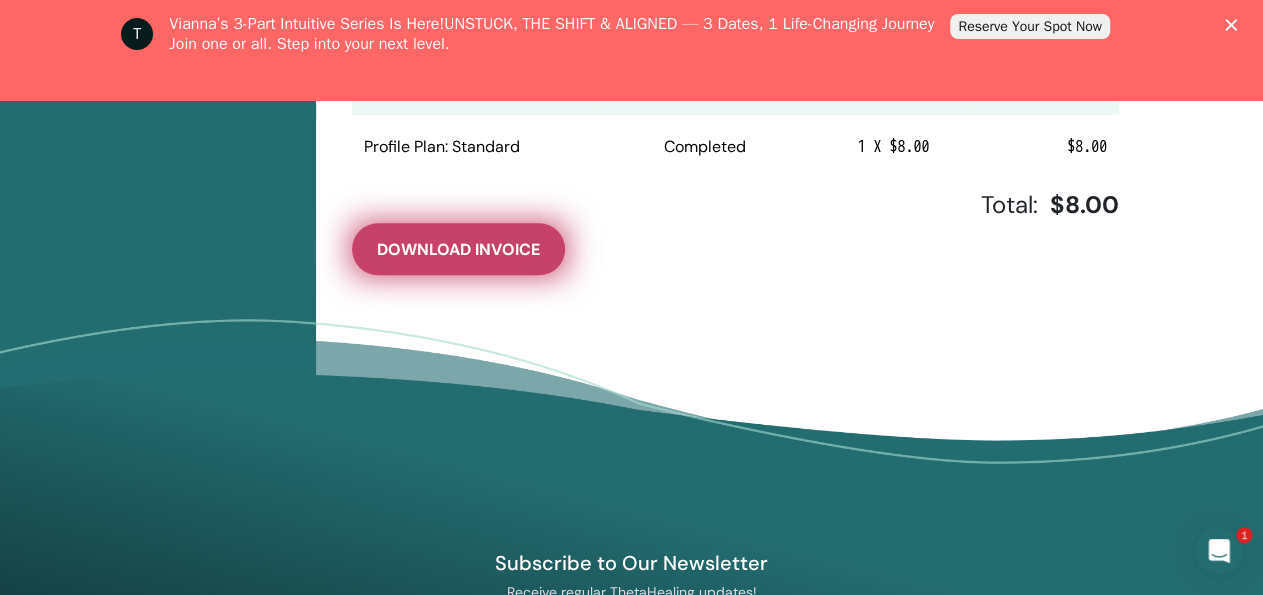 click on "Download Invoice" at bounding box center (458, 249) 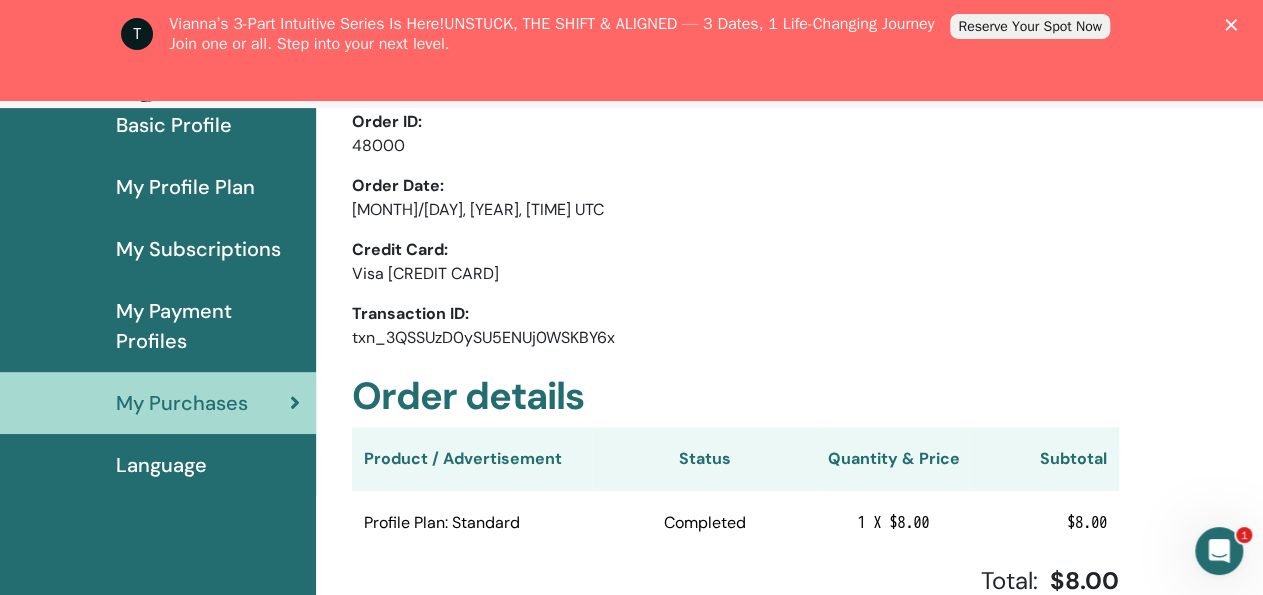 scroll, scrollTop: 356, scrollLeft: 0, axis: vertical 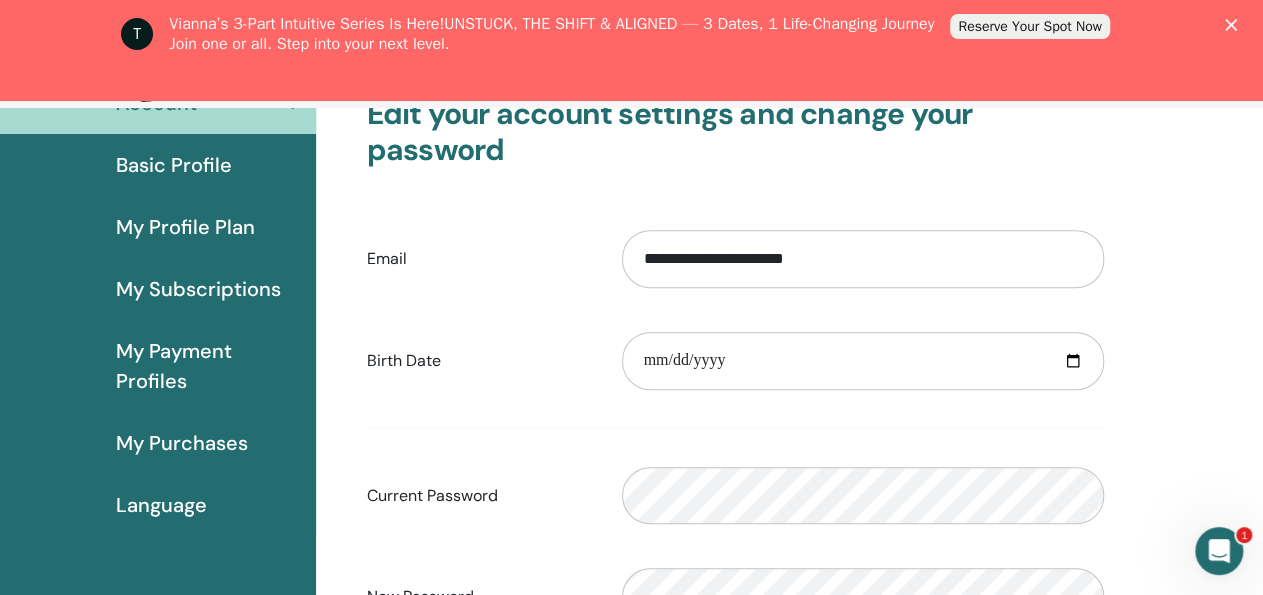 click on "My Purchases" at bounding box center (182, 443) 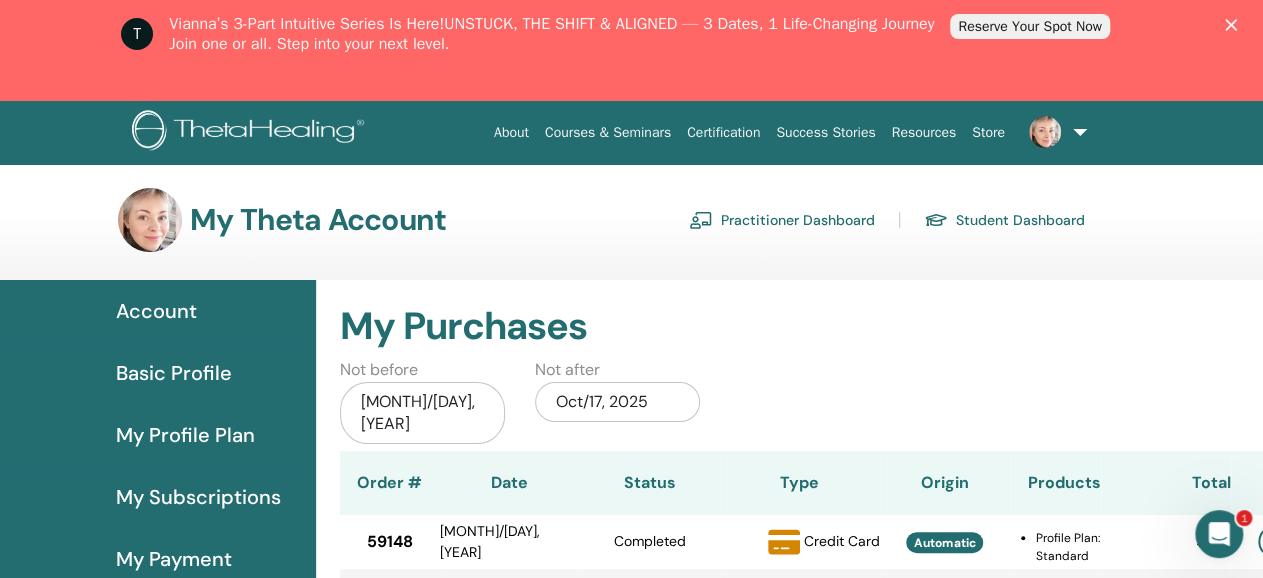 scroll, scrollTop: 0, scrollLeft: 0, axis: both 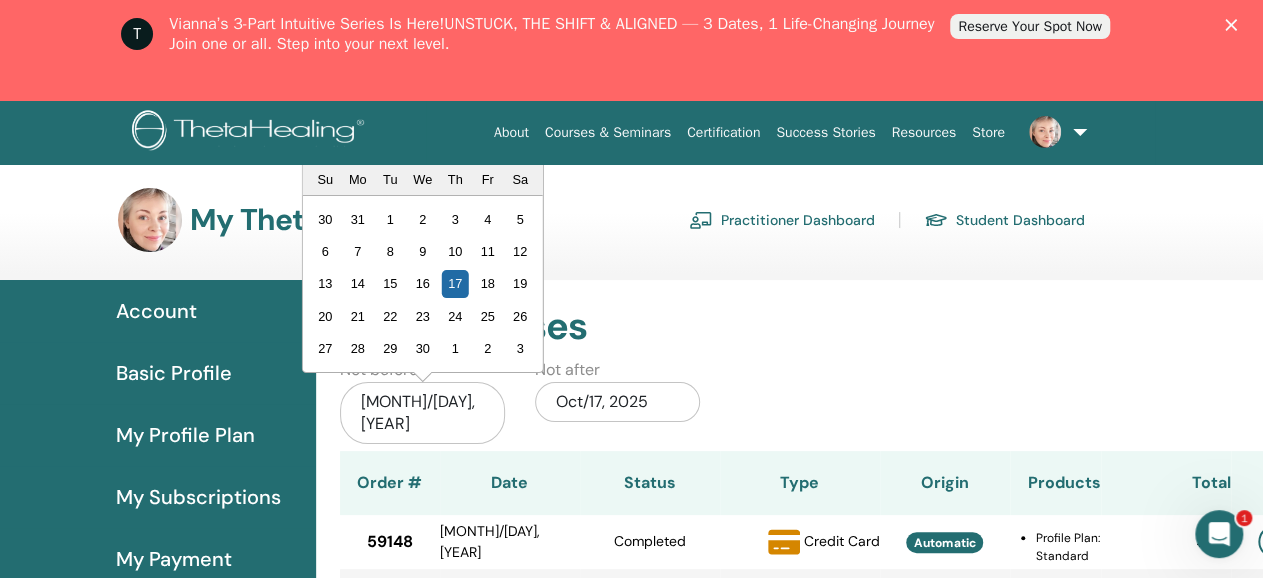 click on "My Purchases" at bounding box center [793, 327] 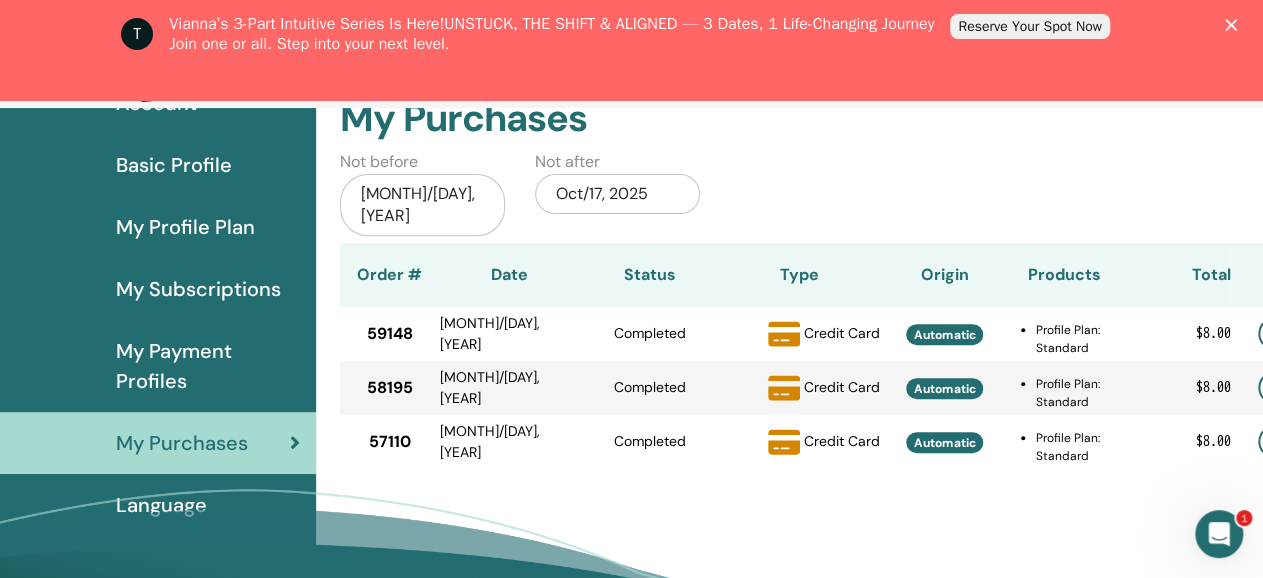 scroll, scrollTop: 0, scrollLeft: 0, axis: both 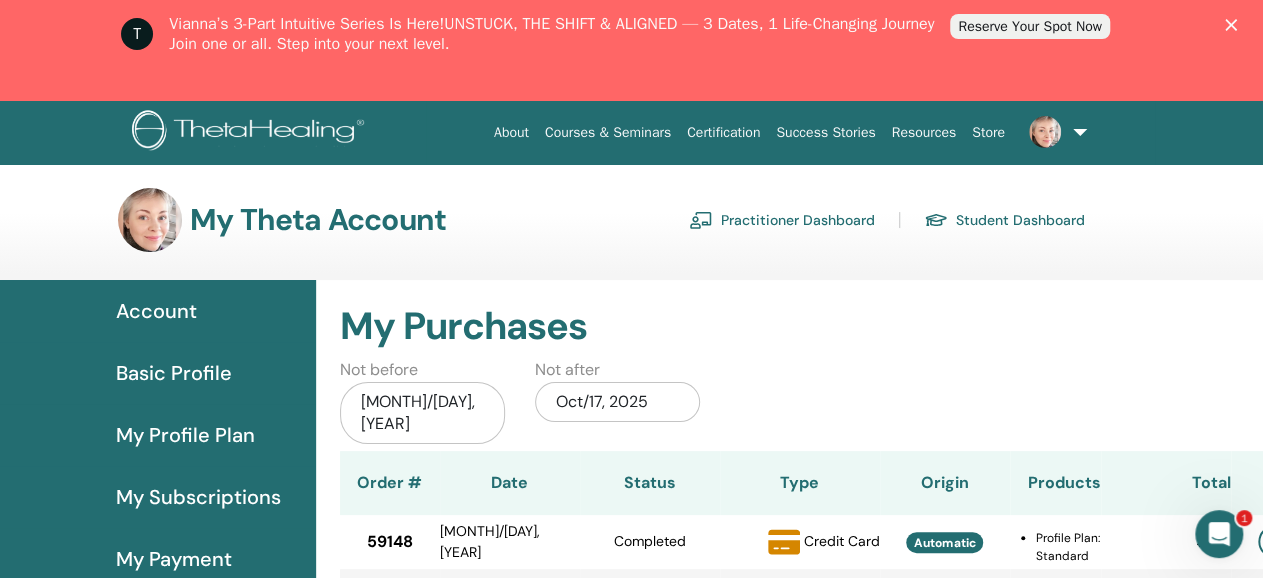 click on "[MONTH]/[DAY], [YEAR]" at bounding box center [422, 413] 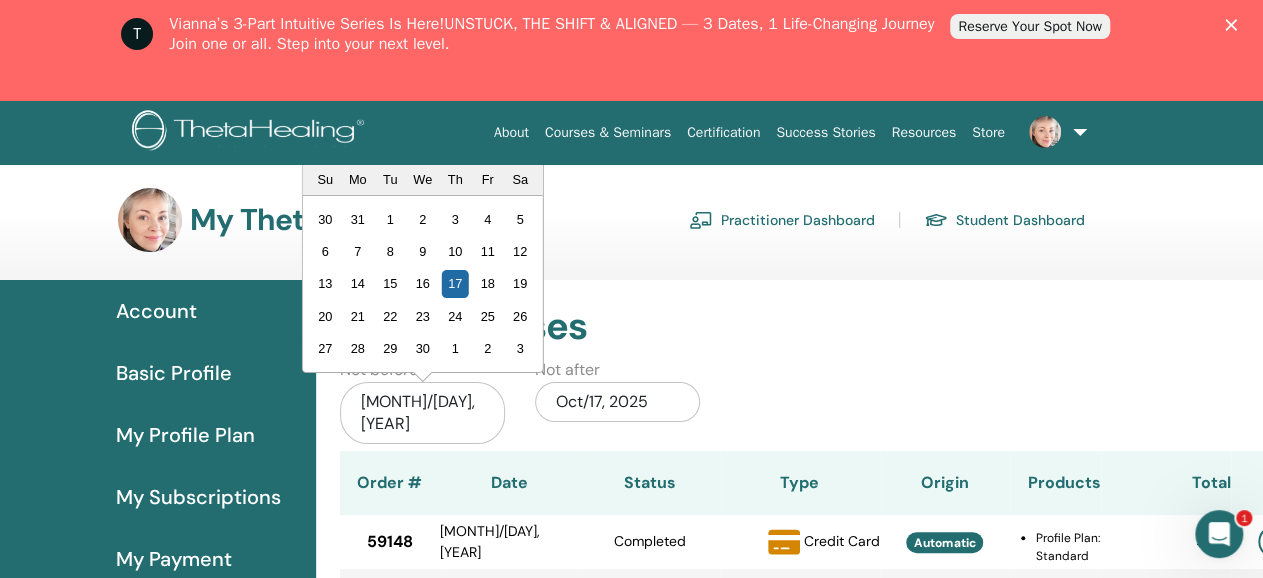click on "Oct/17, 2025" at bounding box center [617, 402] 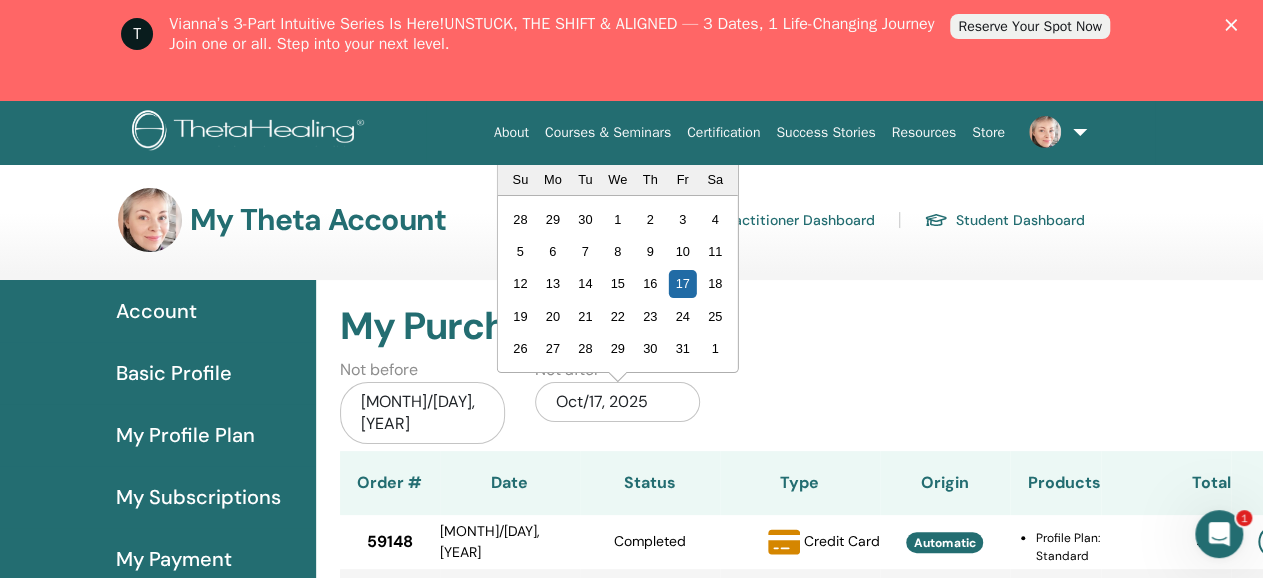 click on "My Purchases Not before Apr/17, 2025 Not after Oct/17, 2025 Previous Month Next Month October 2025 2025 Su Mo Tu We Th Fr Sa 28 29 30 1 2 3 4 5 6 7 8 9 10 11 12 13 14 15 16 17 18 19 20 21 22 23 24 25 26 27 28 29 30 31 1 Order # Date Status Type Origin Products Total 59148 Jun/24, 2025 Completed Credit Card Automatic Profile Plan: Standard $ 8.00 Details 58195 May/24, 2025 Completed Credit Card Automatic Profile Plan: Standard $ 8.00 Details 57110 Apr/24, 2025 Completed Credit Card Automatic Profile Plan: Standard $ 8.00 Details" at bounding box center (793, 478) 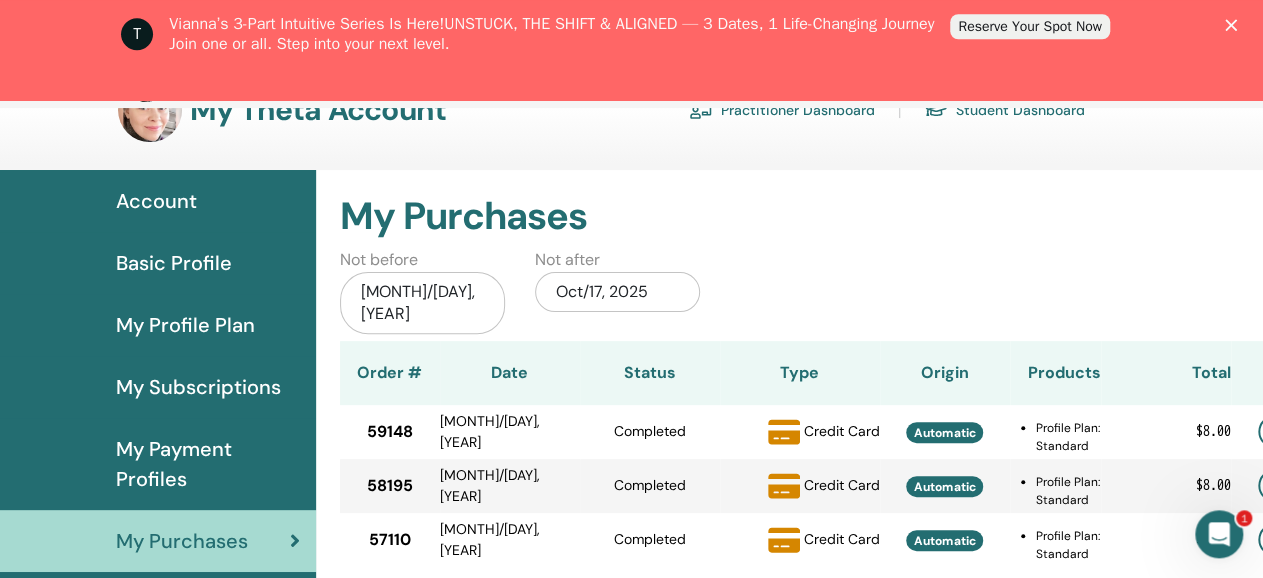 scroll, scrollTop: 148, scrollLeft: 0, axis: vertical 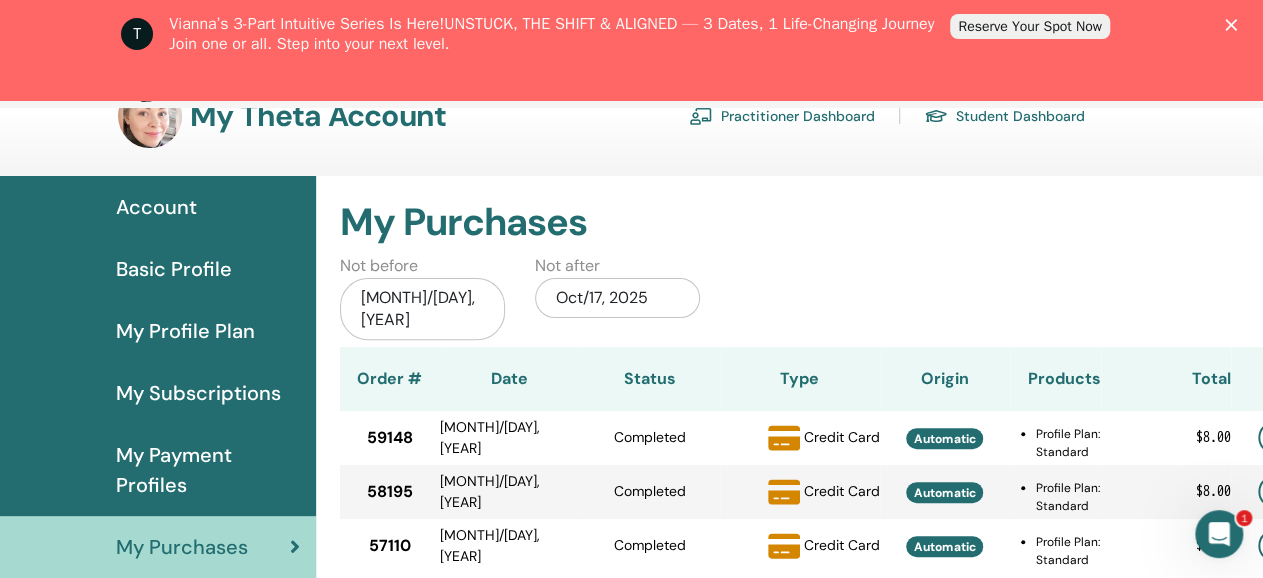 click 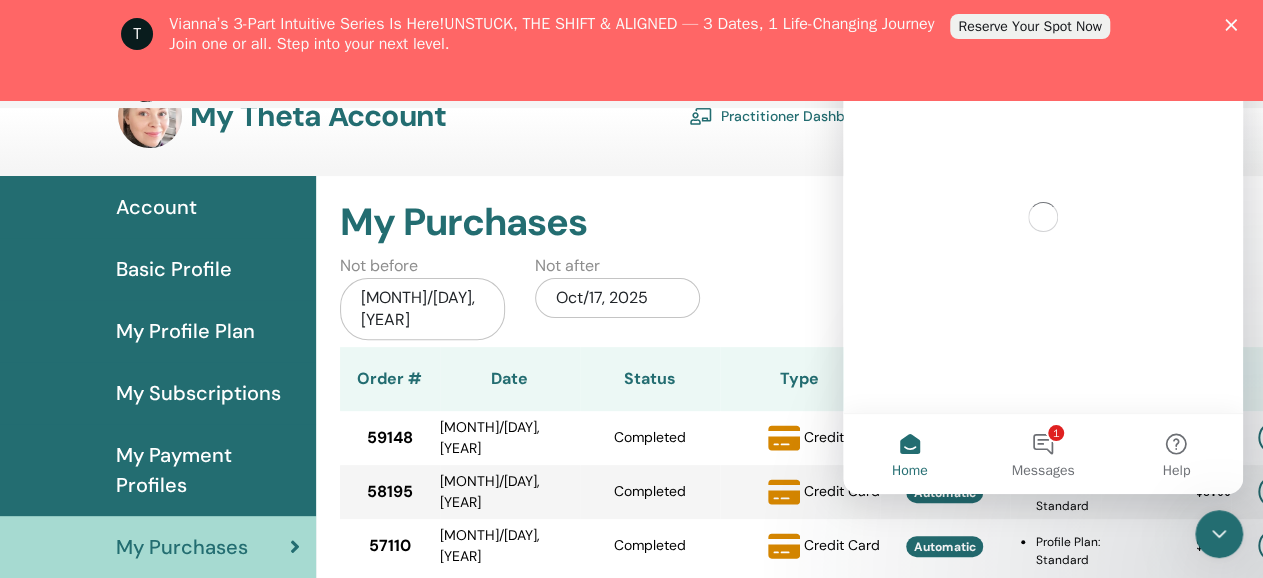 scroll, scrollTop: 0, scrollLeft: 0, axis: both 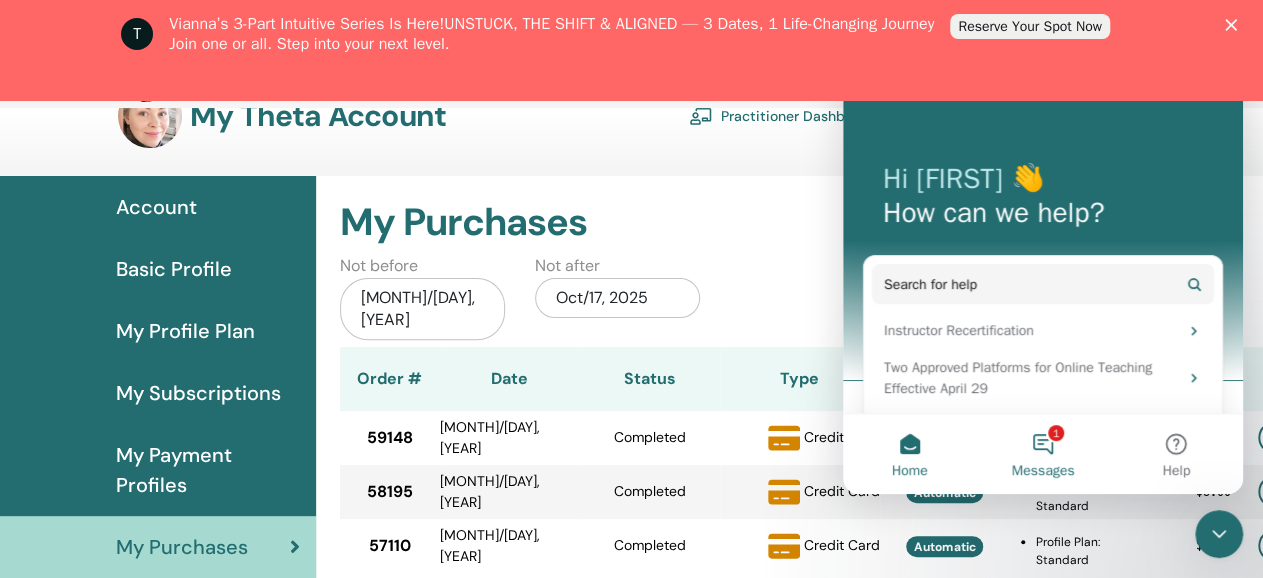 click on "1 Messages" at bounding box center (1042, 454) 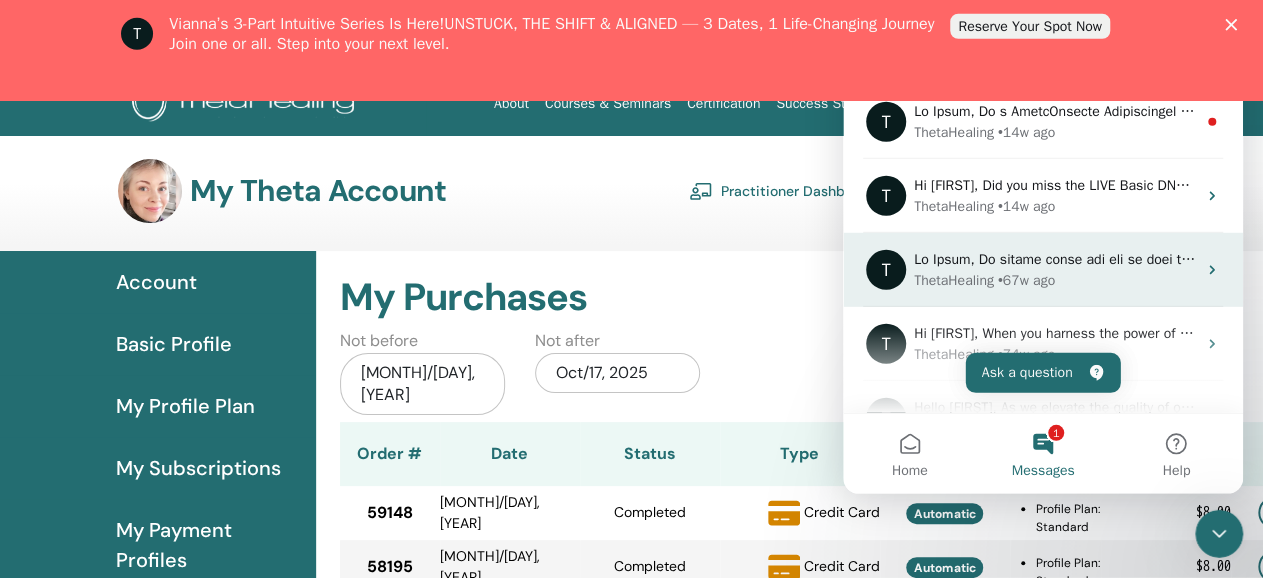scroll, scrollTop: 0, scrollLeft: 0, axis: both 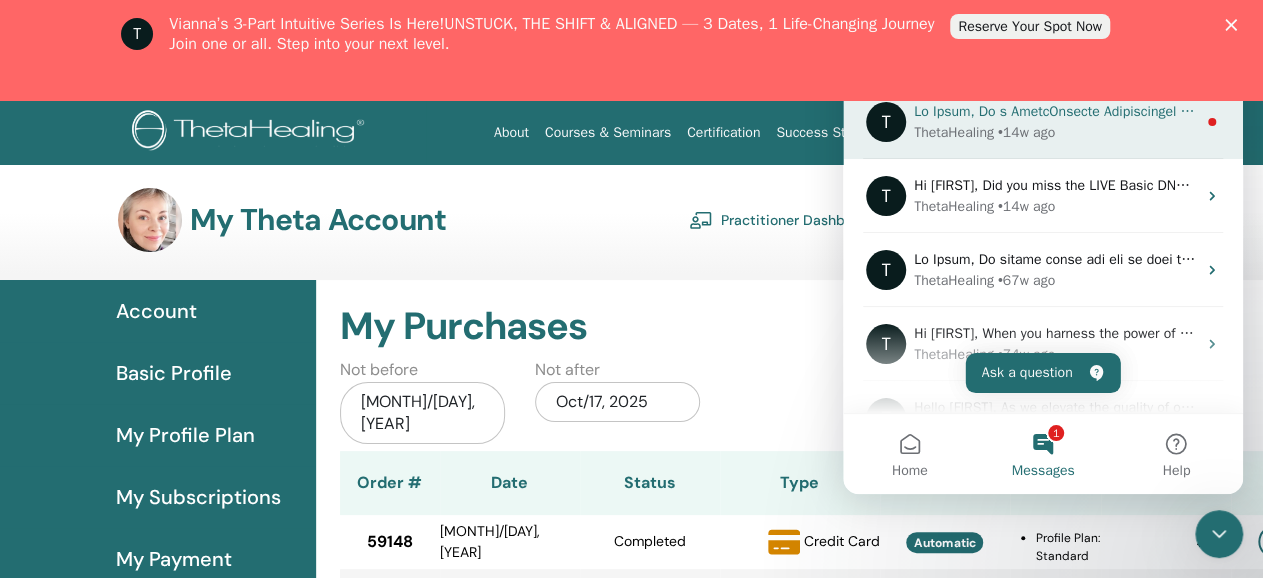 click on "•  14w ago" at bounding box center (1026, 132) 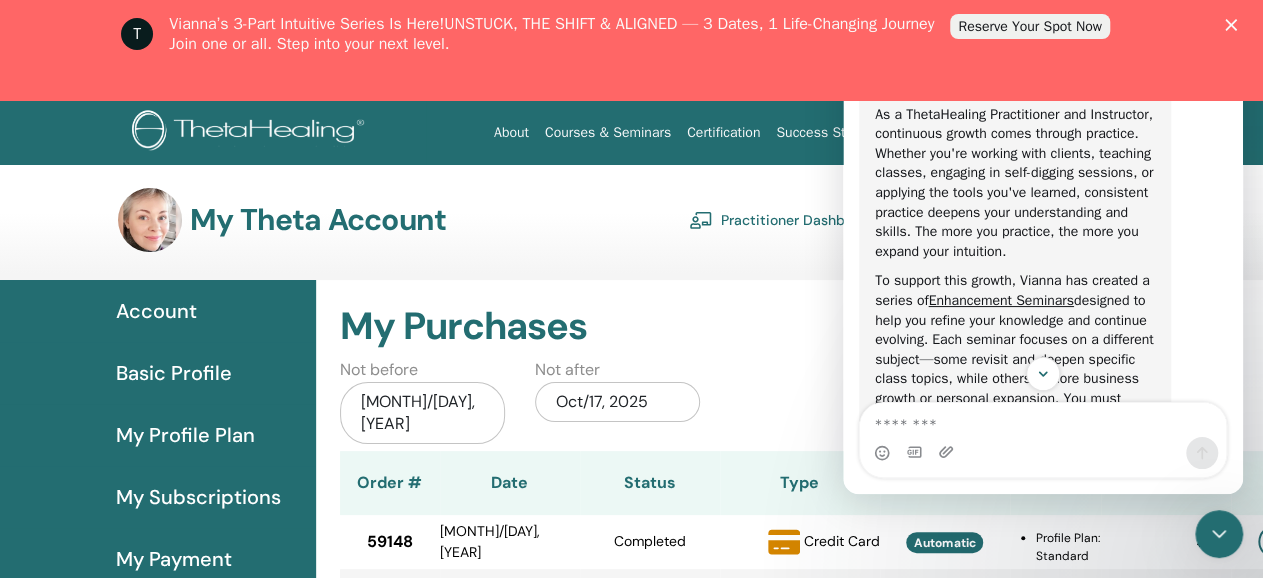 scroll, scrollTop: 0, scrollLeft: 0, axis: both 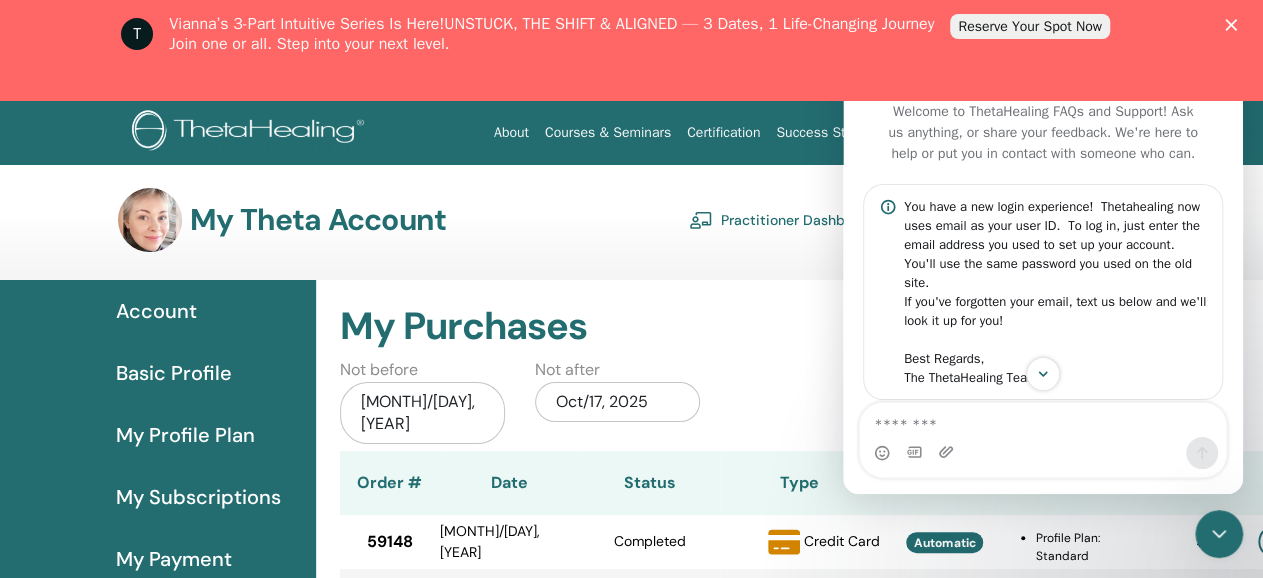 click 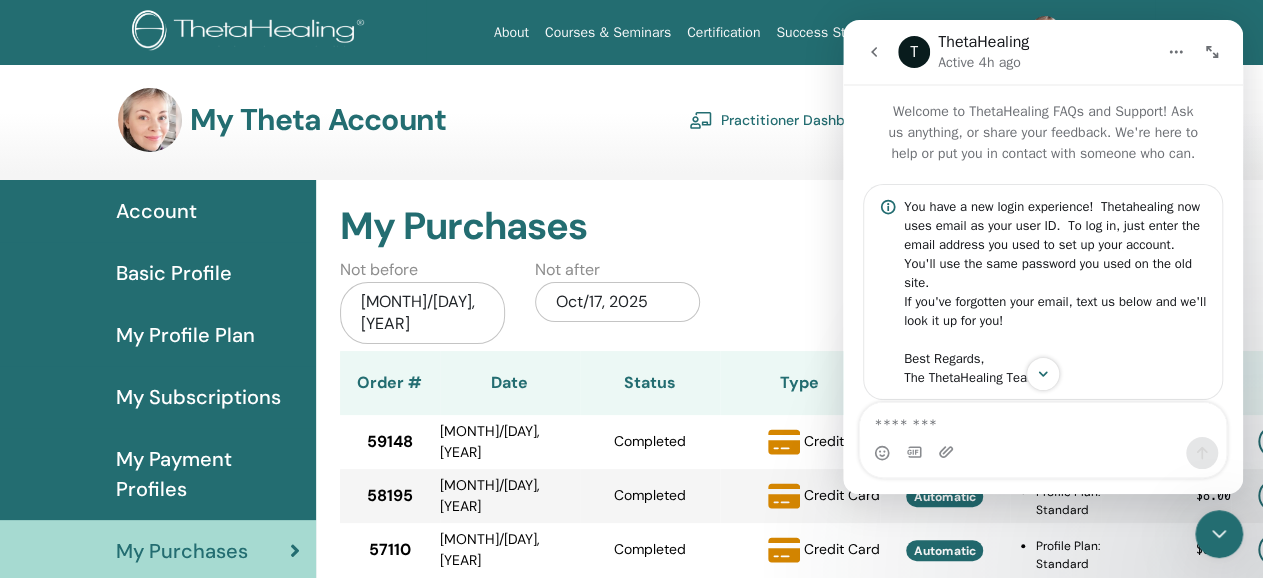 click 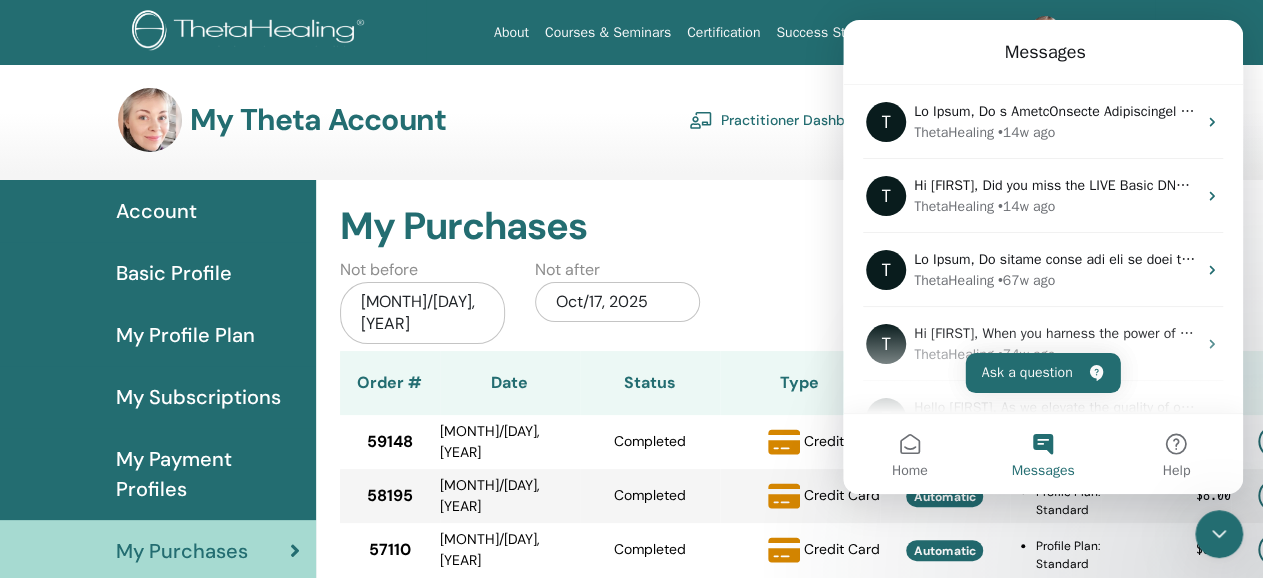 click on "Apr/17, 2025" at bounding box center [422, 313] 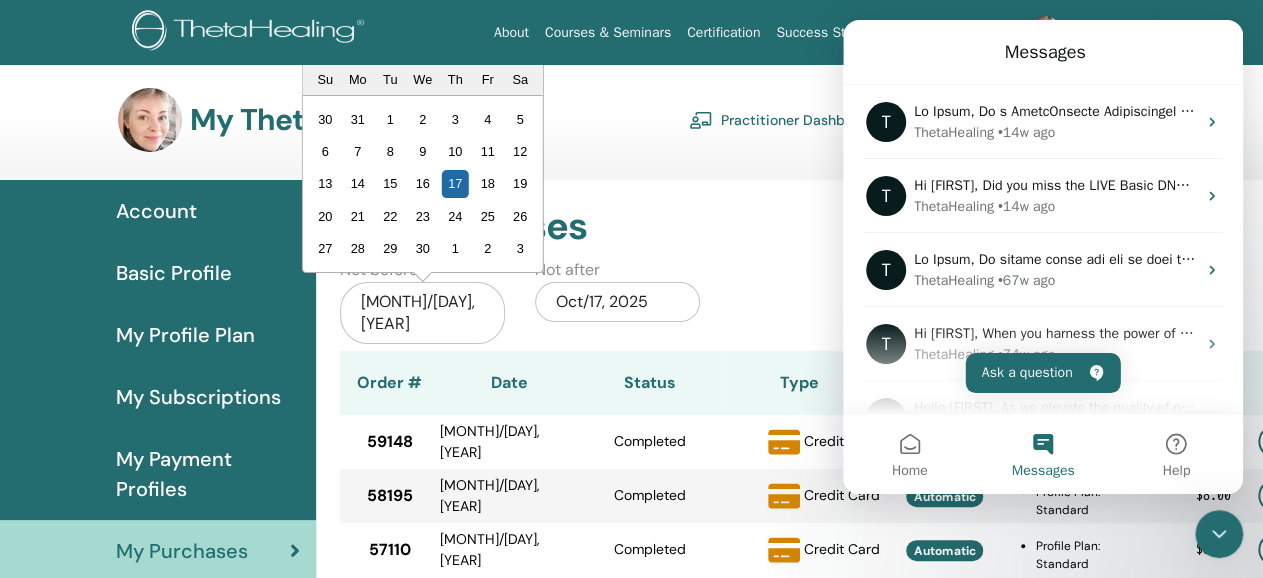 click on "My Purchases" at bounding box center [793, 227] 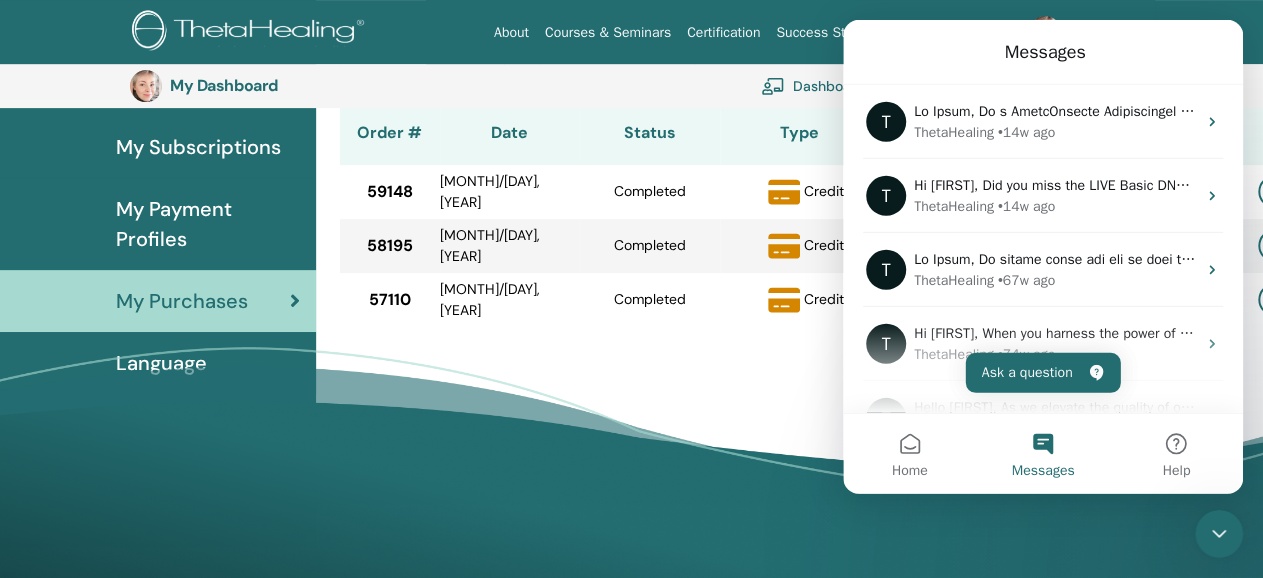 scroll, scrollTop: 356, scrollLeft: 0, axis: vertical 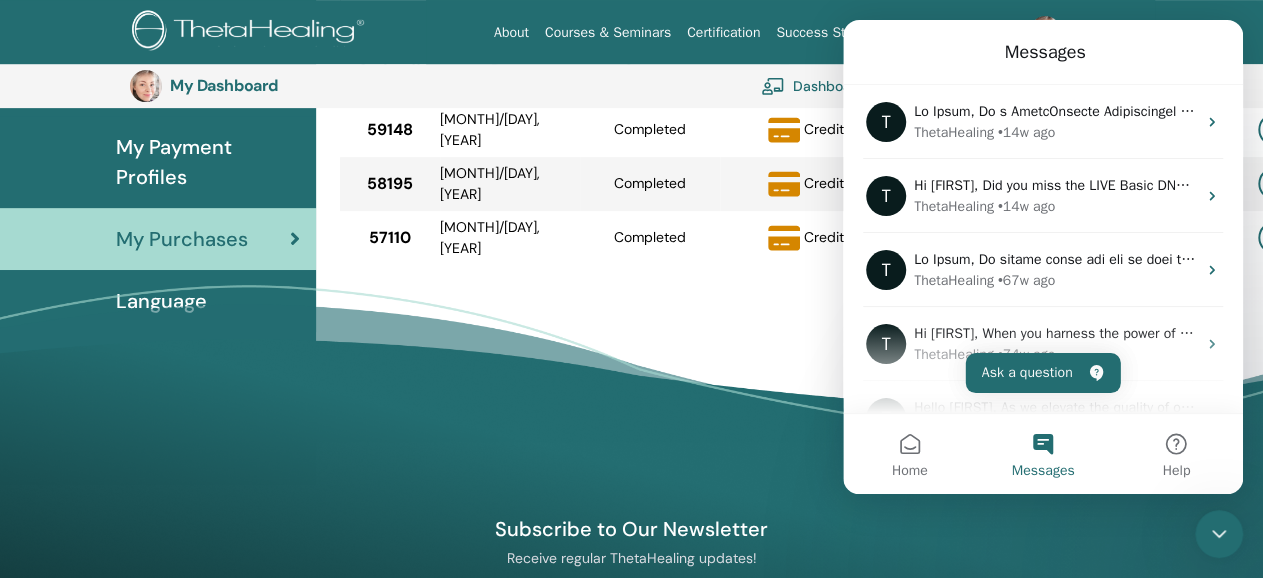 click at bounding box center [295, 239] 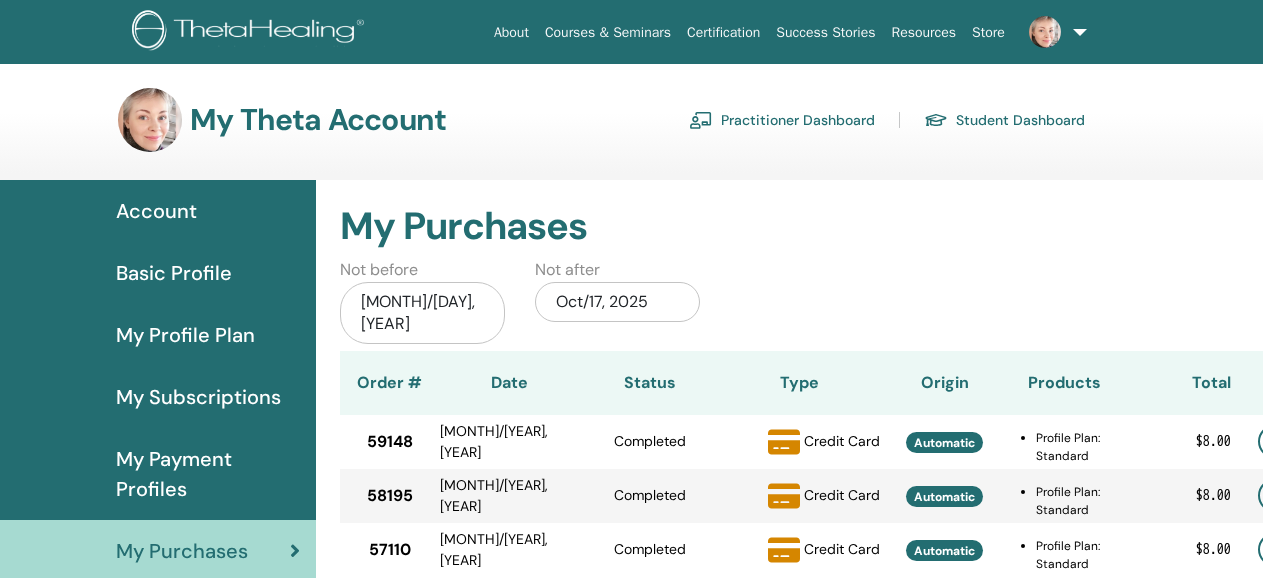 scroll, scrollTop: 0, scrollLeft: 0, axis: both 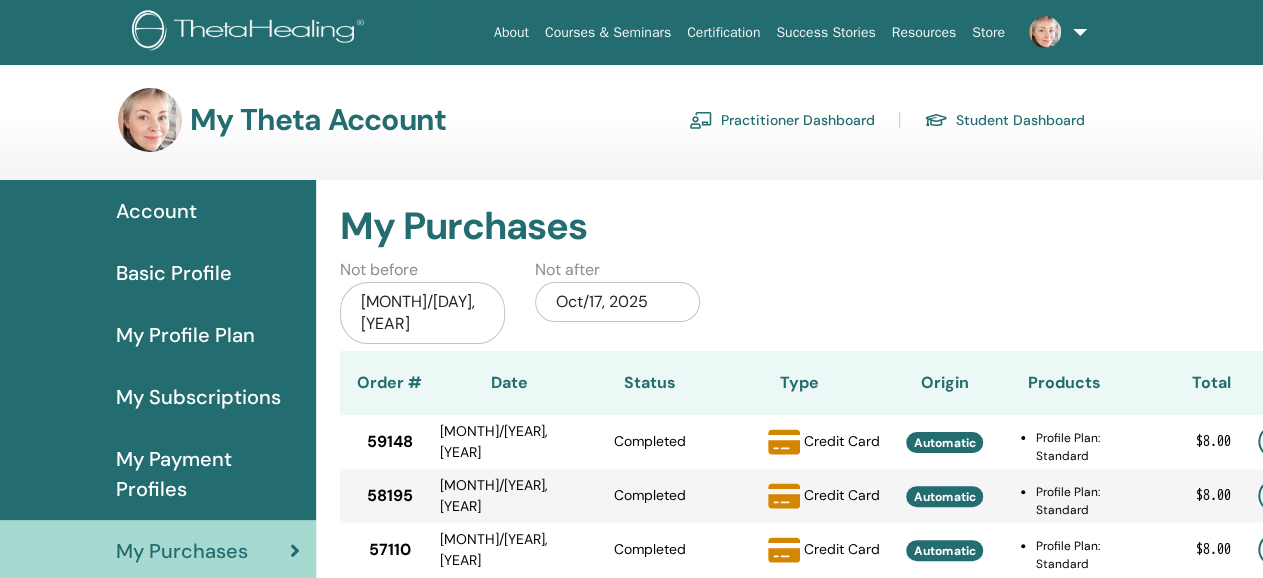 click on "My Subscriptions" at bounding box center [198, 397] 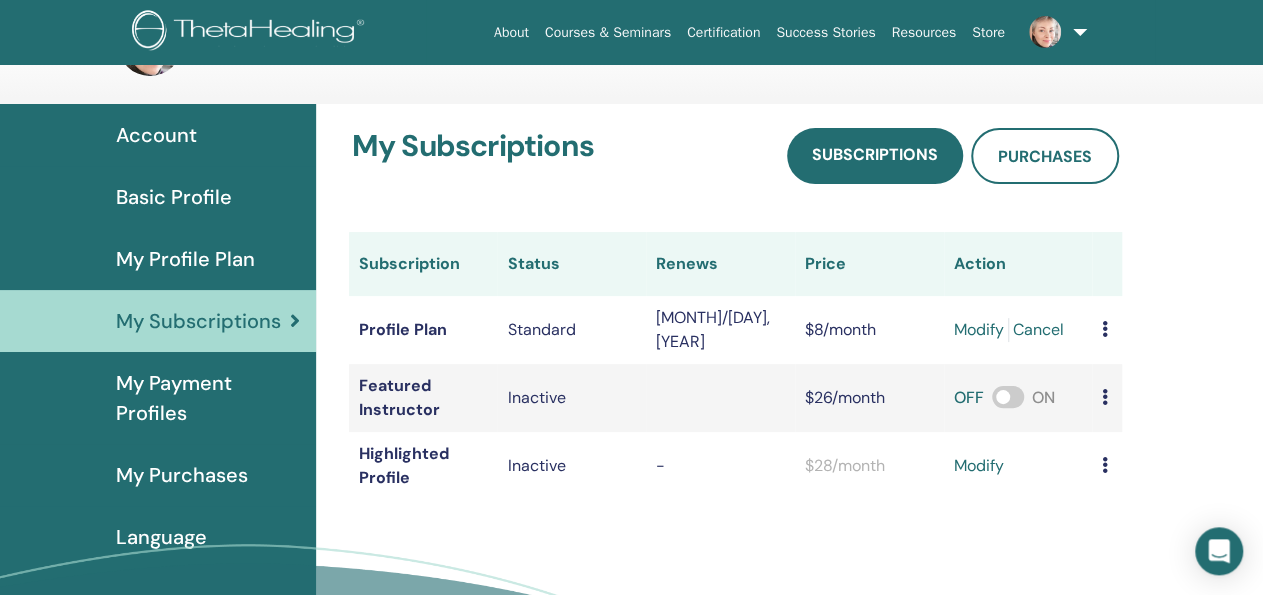 scroll, scrollTop: 104, scrollLeft: 0, axis: vertical 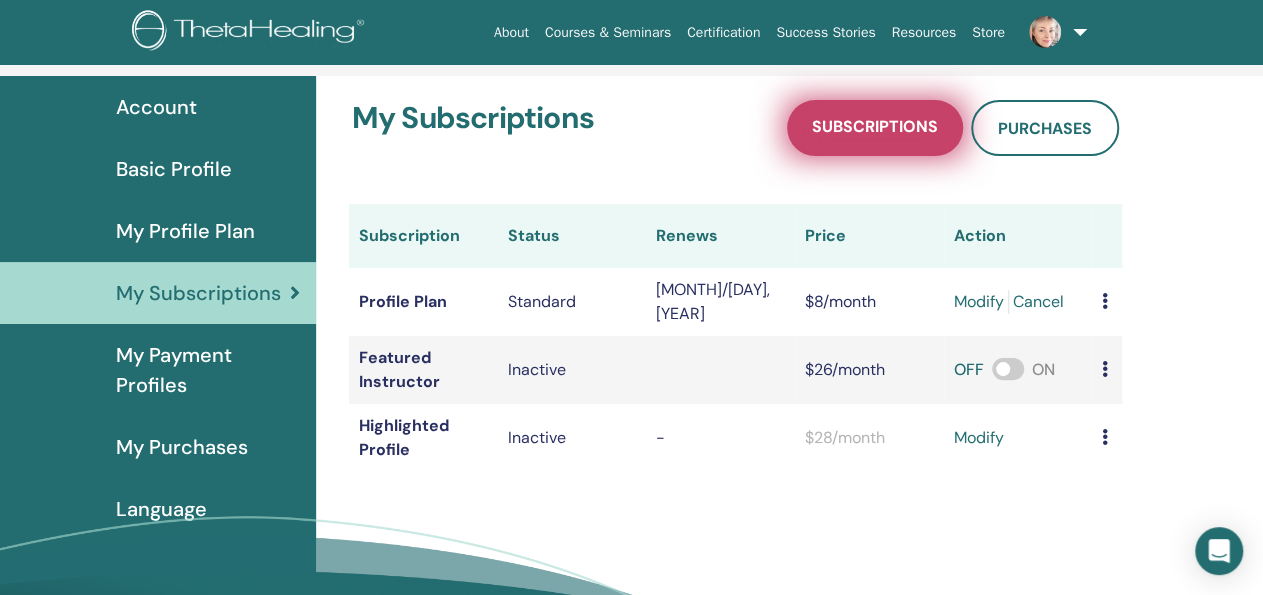 click on "Subscriptions" at bounding box center (875, 128) 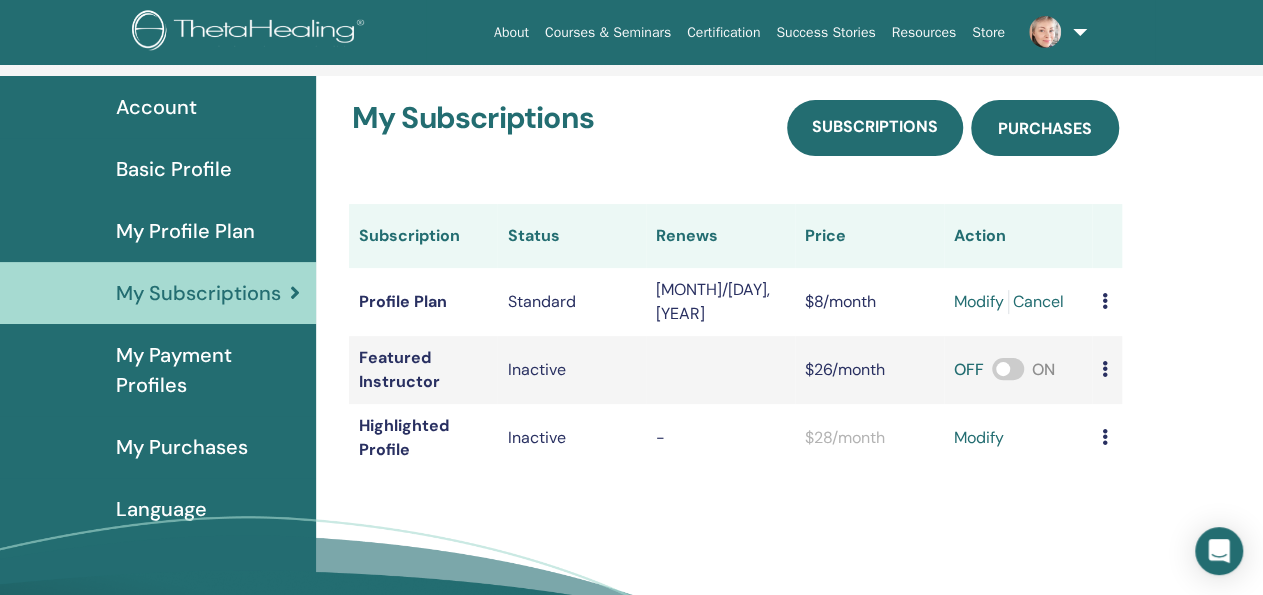 click on "Purchases" at bounding box center (1045, 128) 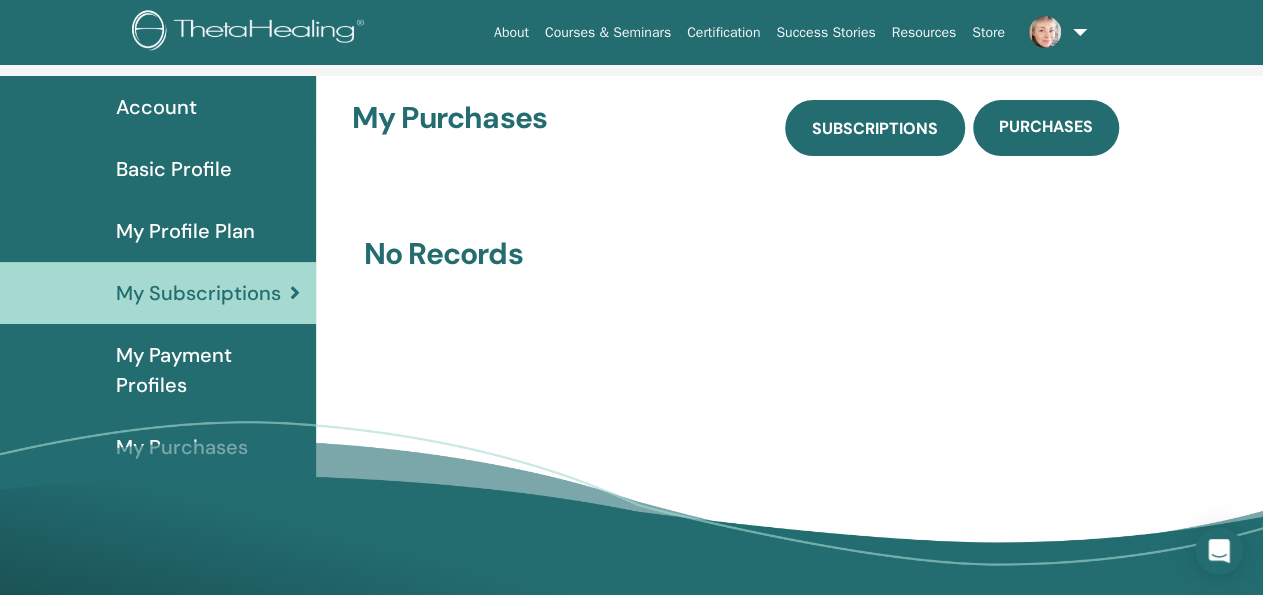 click on "Subscriptions" at bounding box center [875, 128] 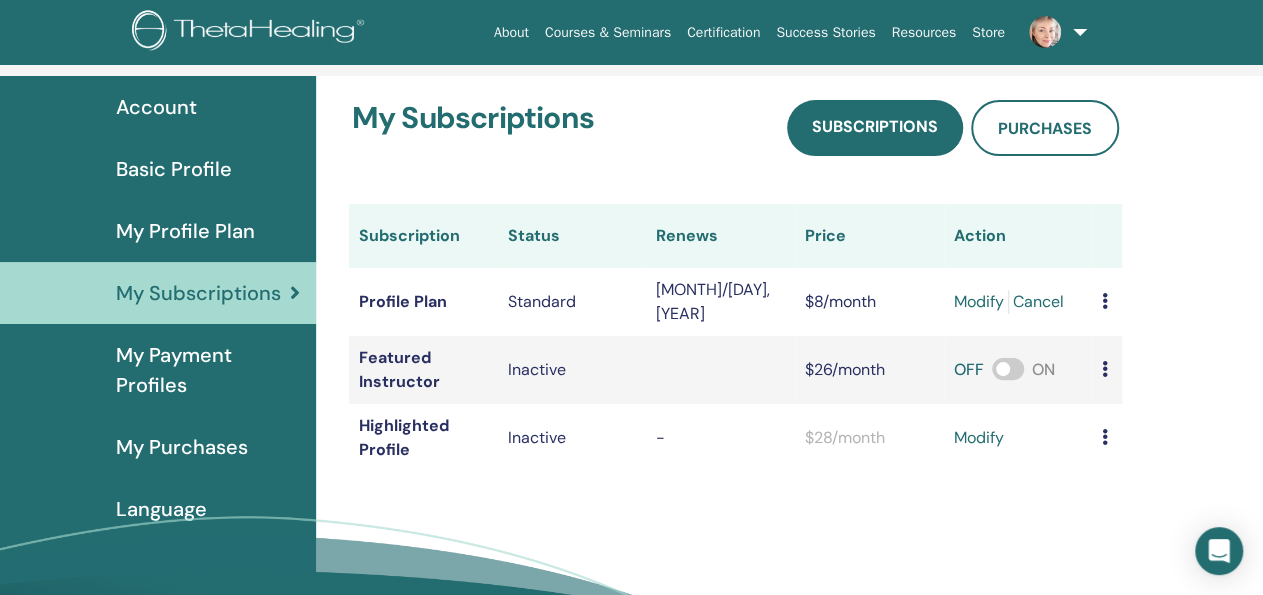 click on "My Purchases" at bounding box center [182, 447] 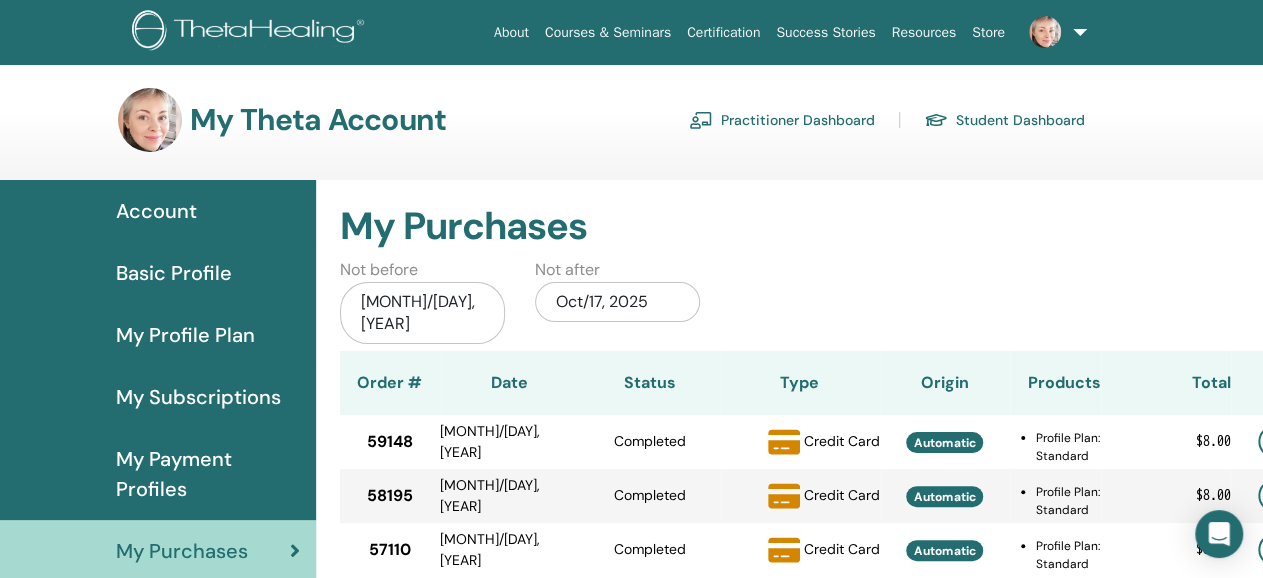 scroll, scrollTop: 104, scrollLeft: 0, axis: vertical 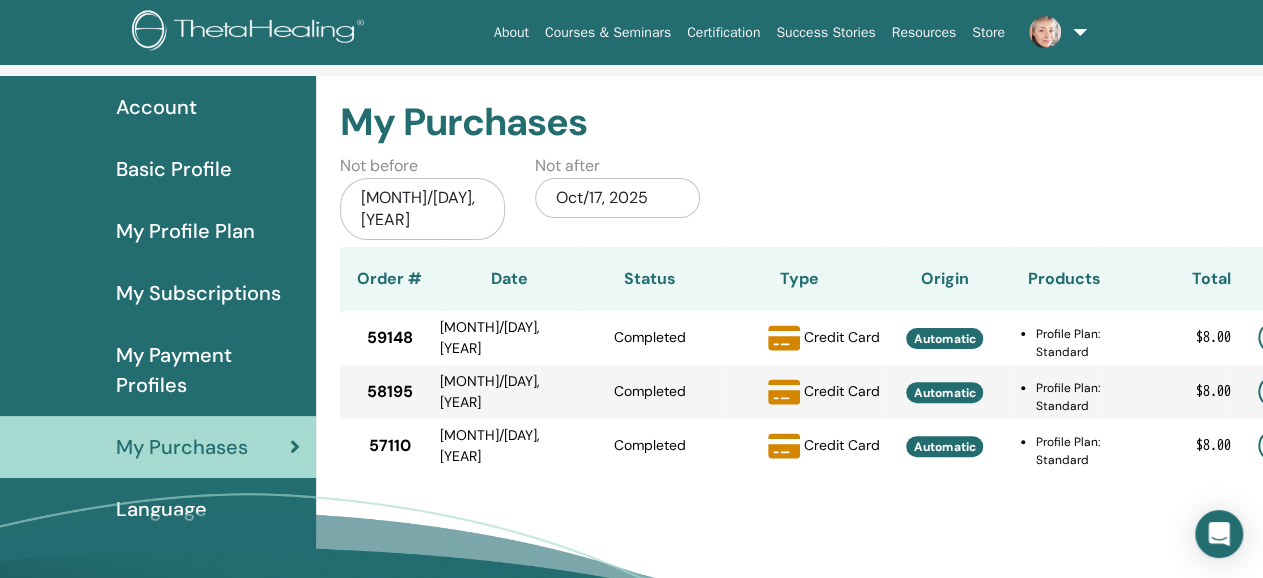 click on "[MONTH]/[DAY], [YEAR]" at bounding box center (422, 209) 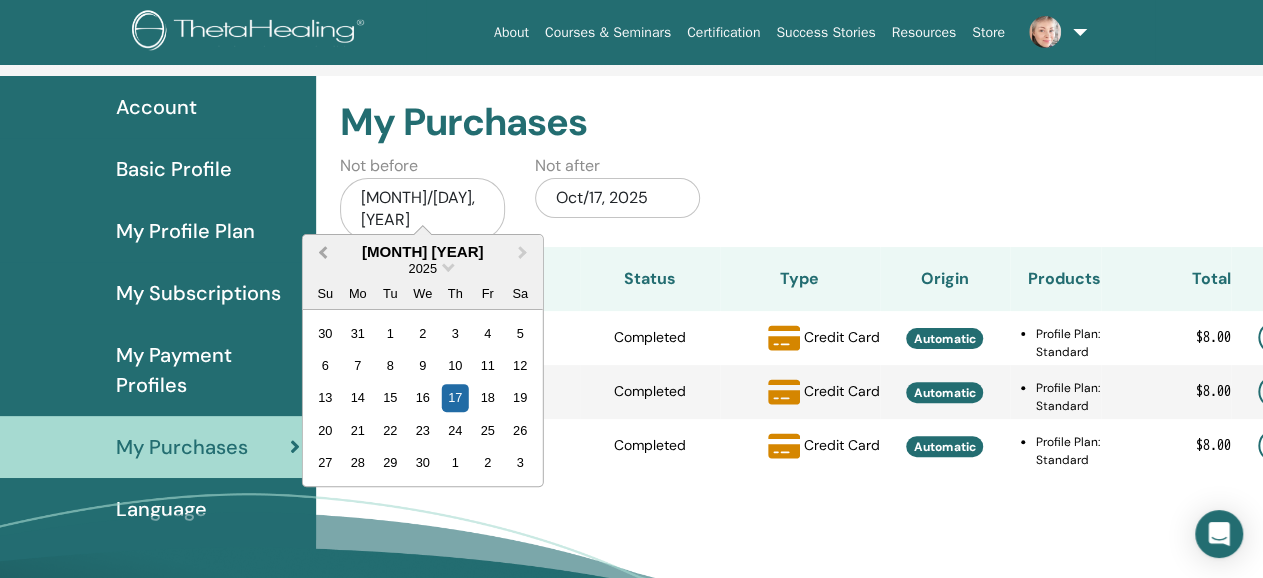click on "Previous Month" at bounding box center (322, 251) 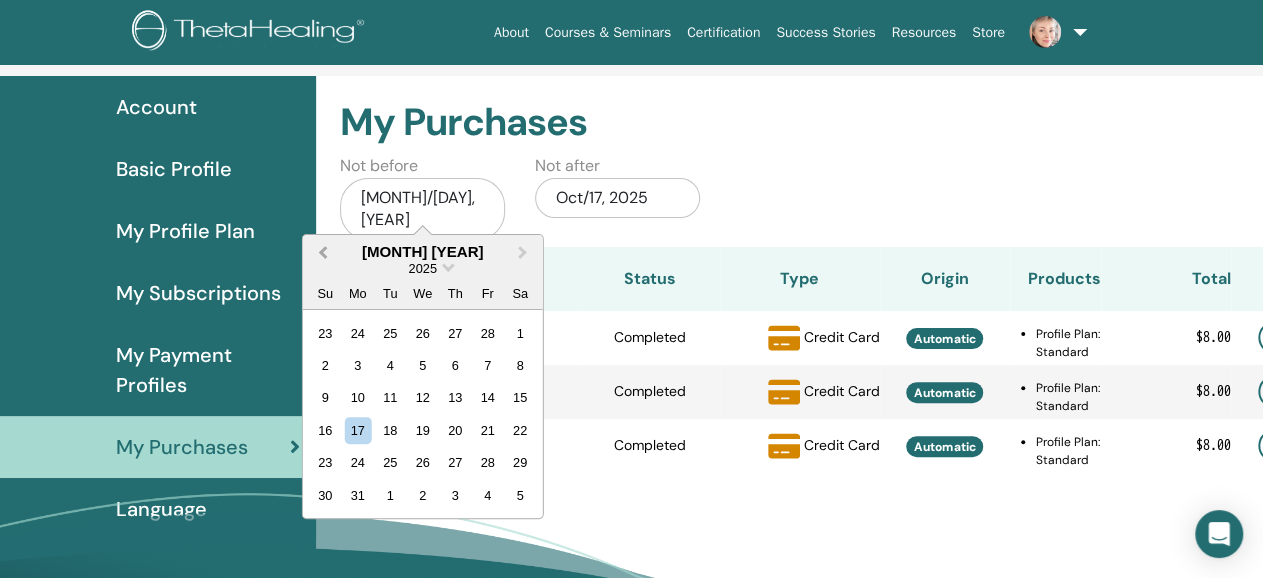 click on "Previous Month" at bounding box center (322, 251) 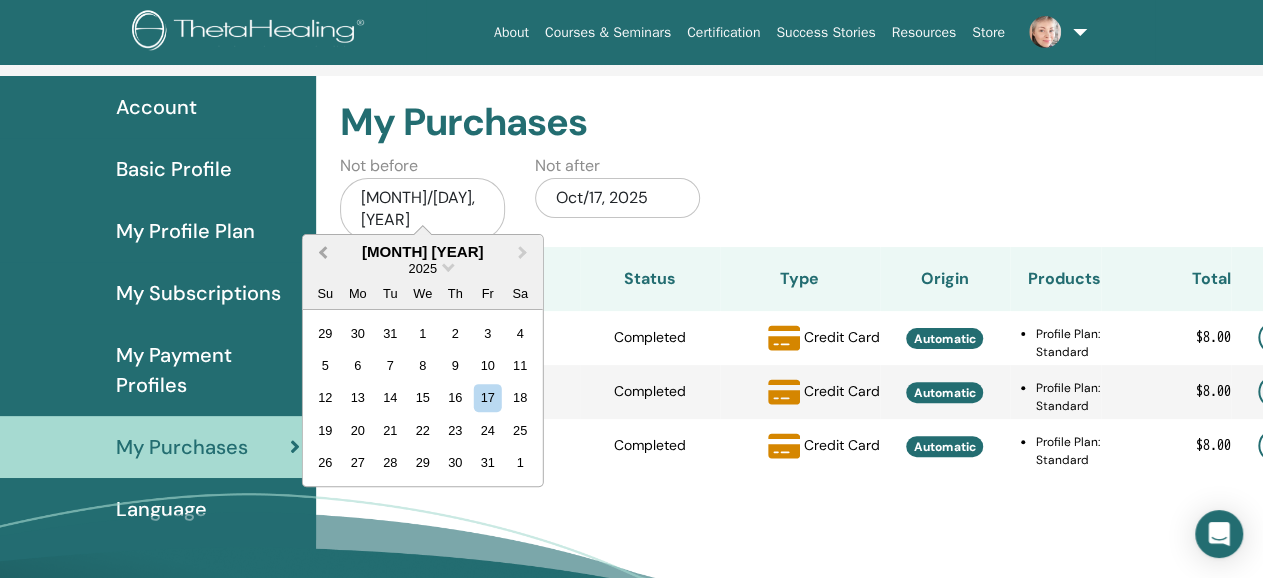 click on "Previous Month" at bounding box center [322, 251] 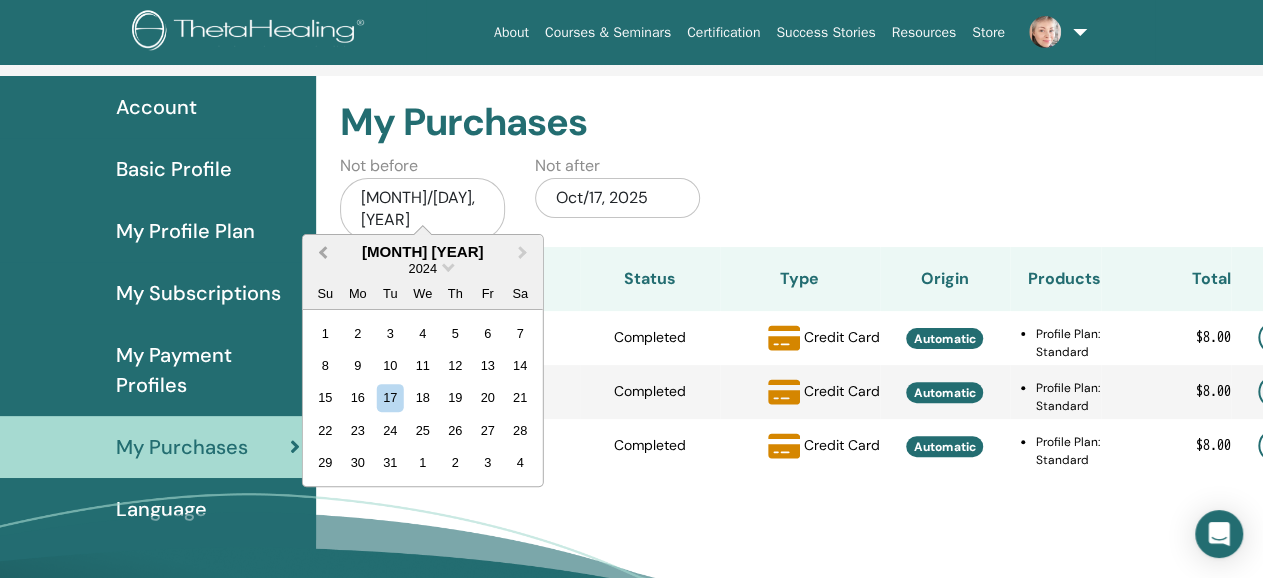 click on "Previous Month" at bounding box center [322, 251] 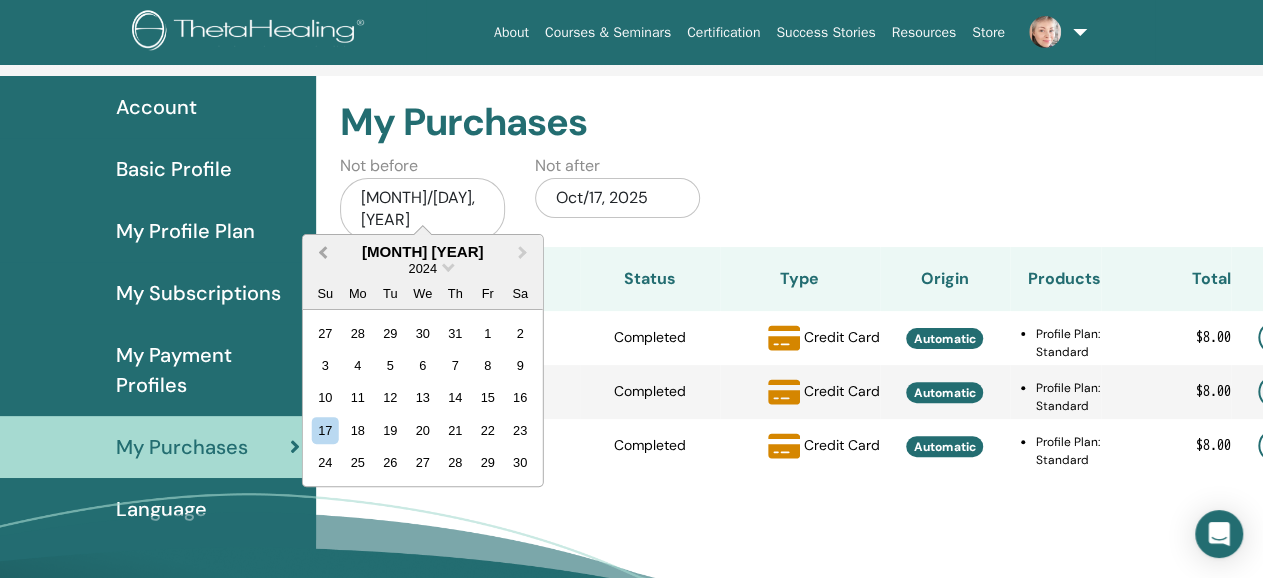 click on "Previous Month" at bounding box center (322, 251) 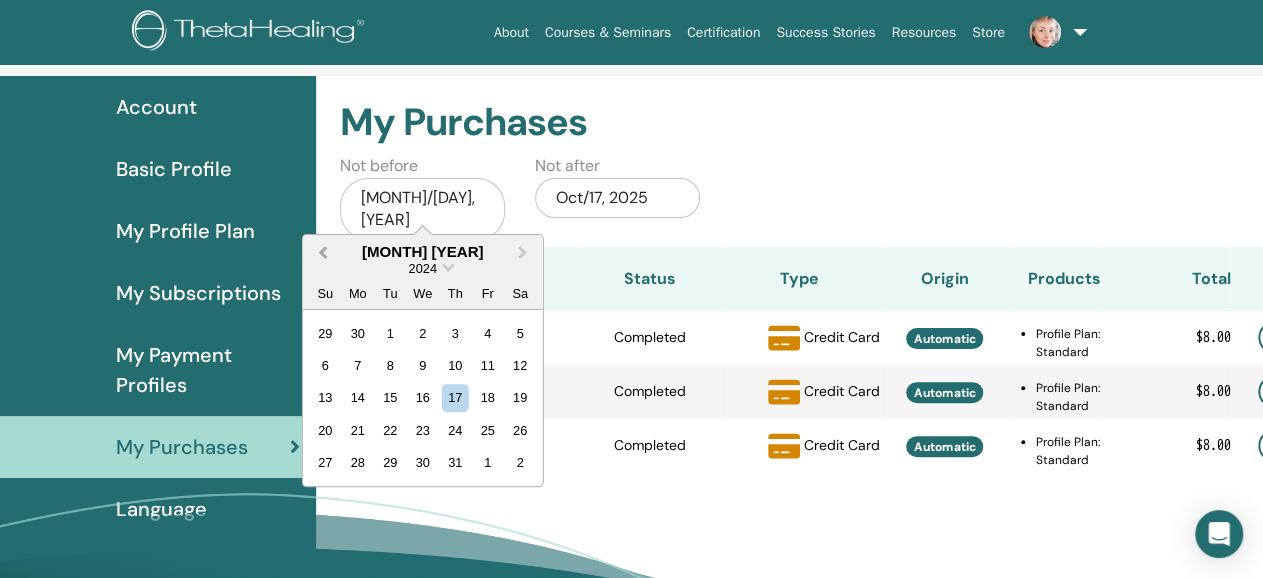 click on "Previous Month" at bounding box center (322, 251) 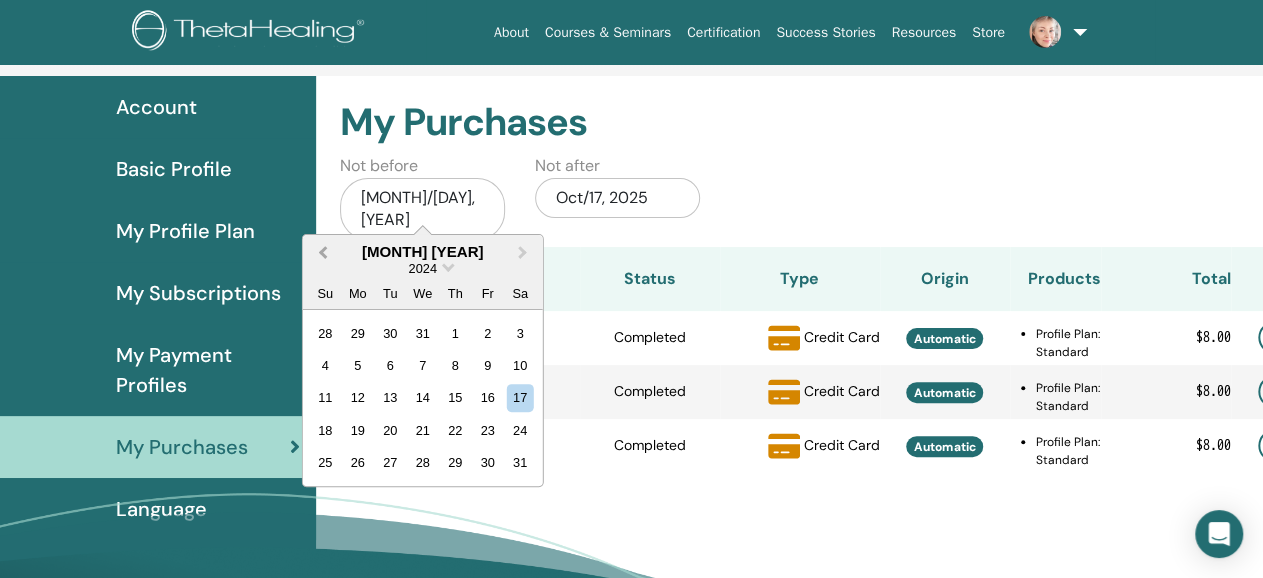 click on "Previous Month" at bounding box center (322, 251) 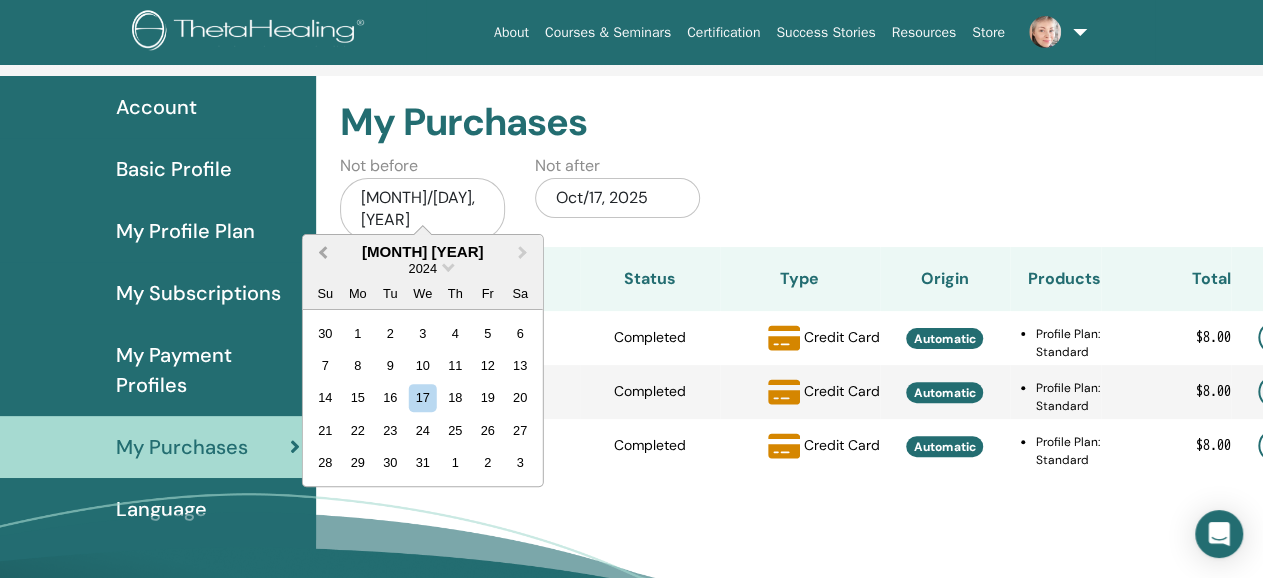 click on "Previous Month" at bounding box center [322, 251] 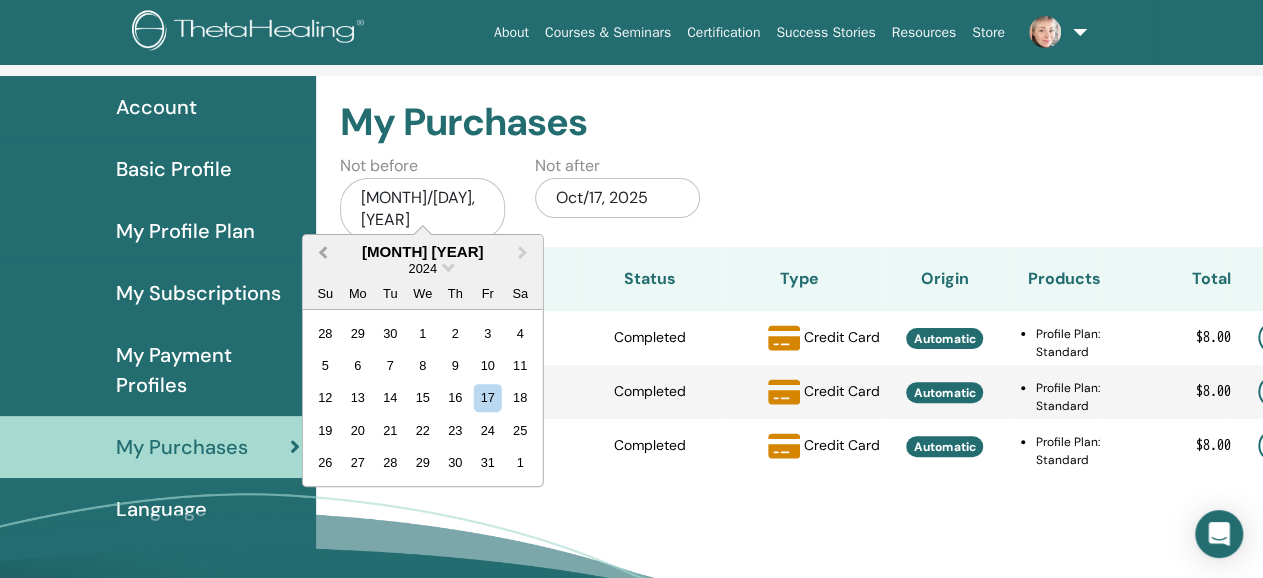 click on "Previous Month" at bounding box center [322, 251] 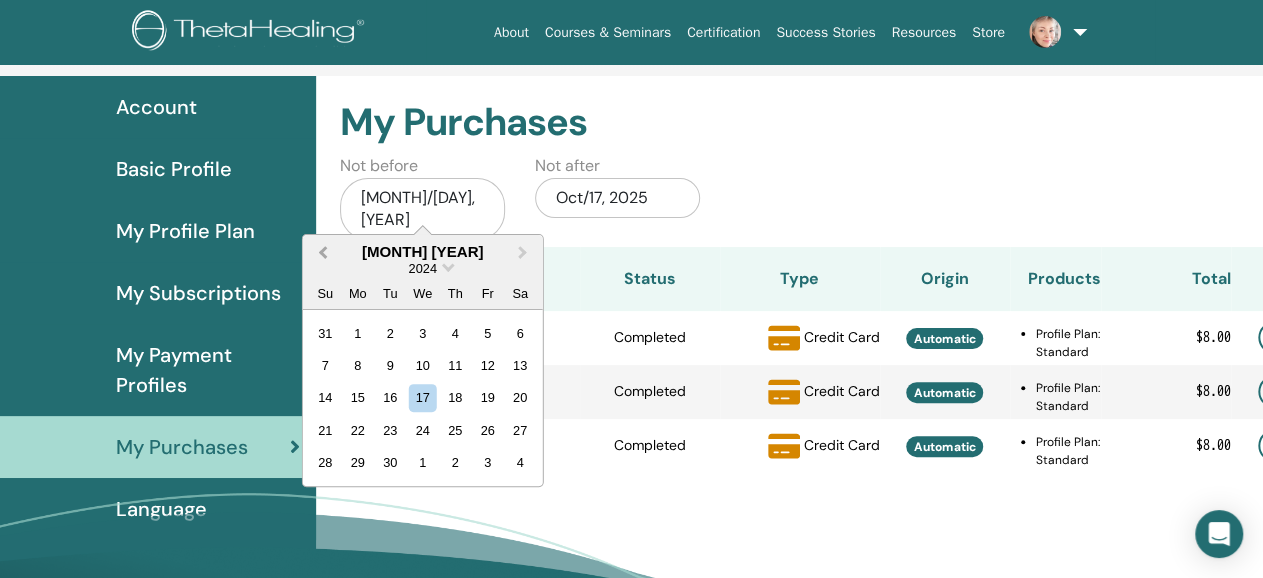 click on "Previous Month" at bounding box center [322, 251] 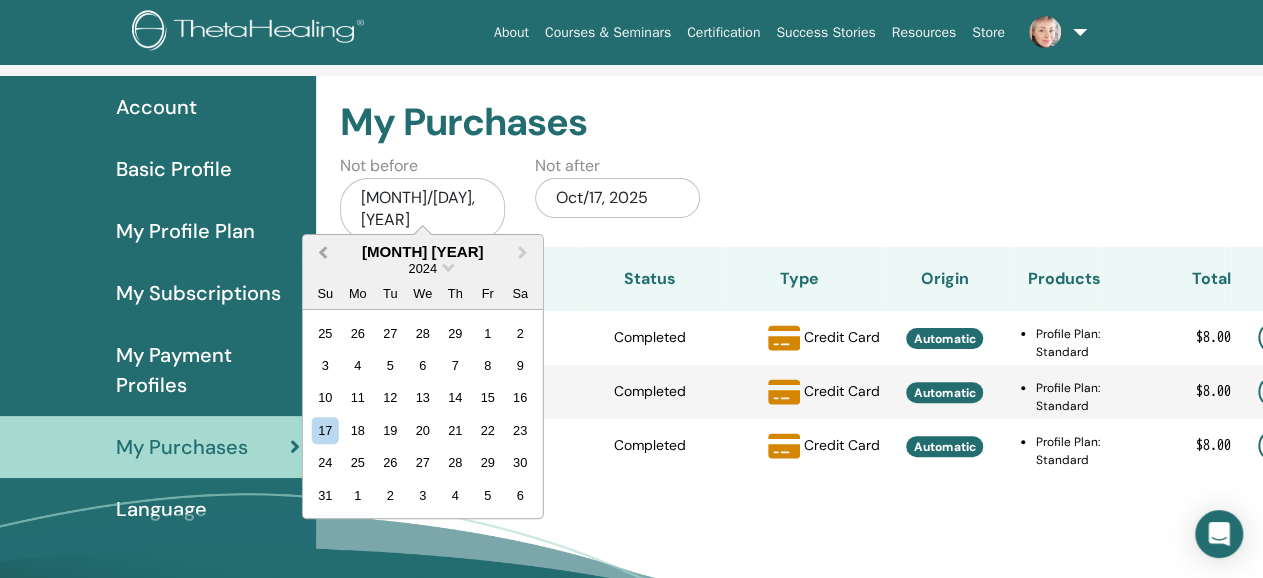 click on "Previous Month" at bounding box center [322, 251] 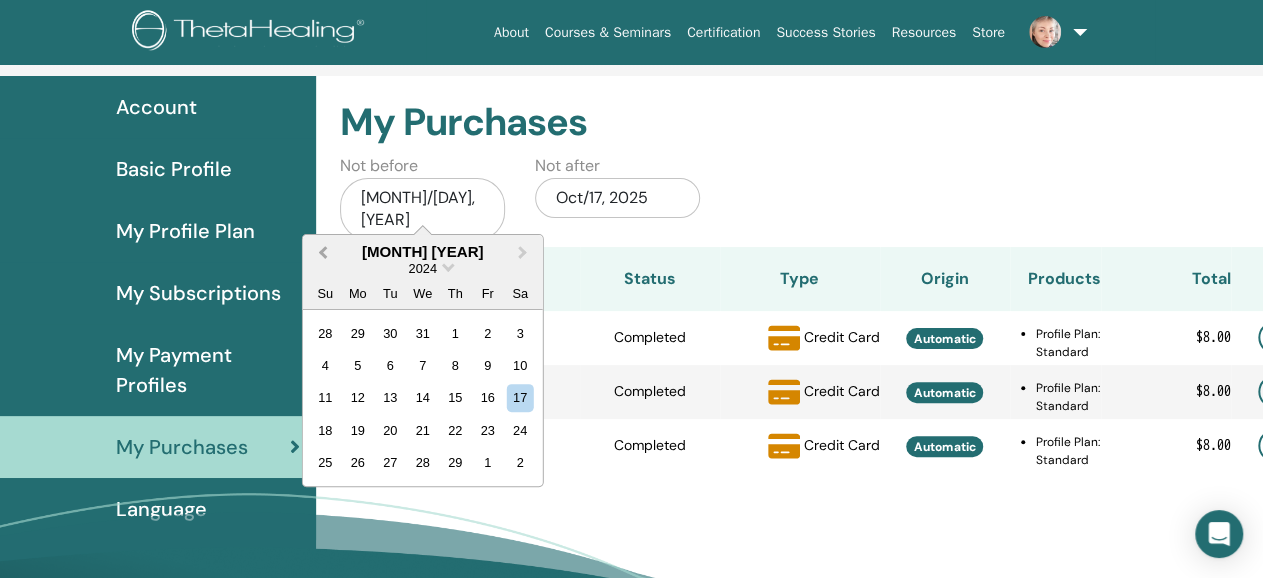 click on "Previous Month" at bounding box center (322, 251) 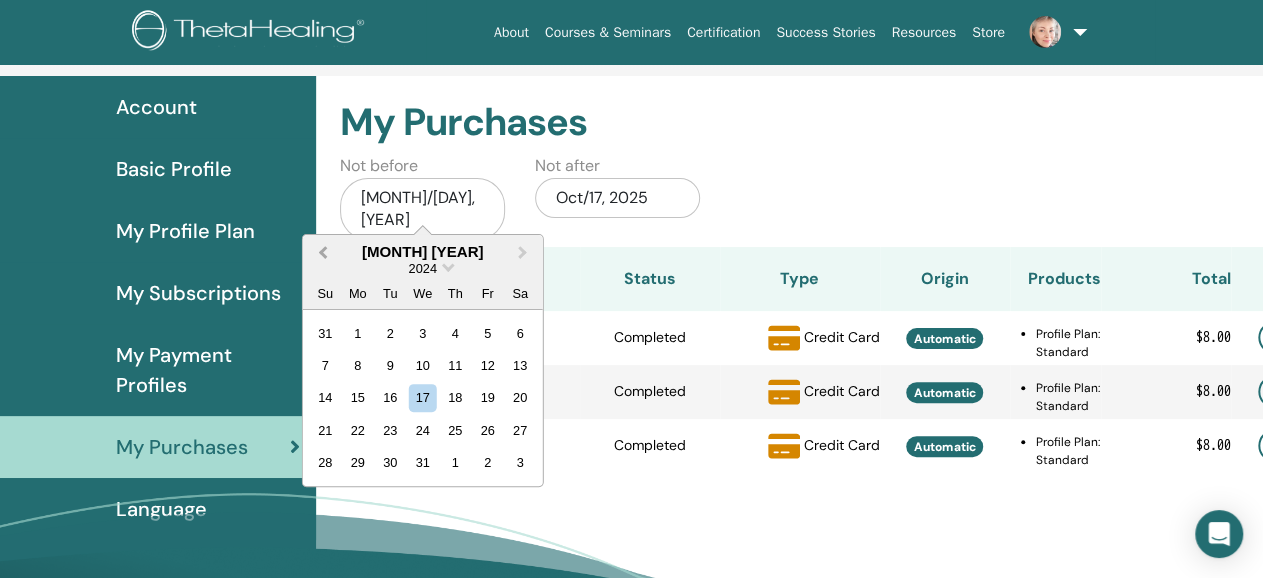 click on "Previous Month" at bounding box center (322, 251) 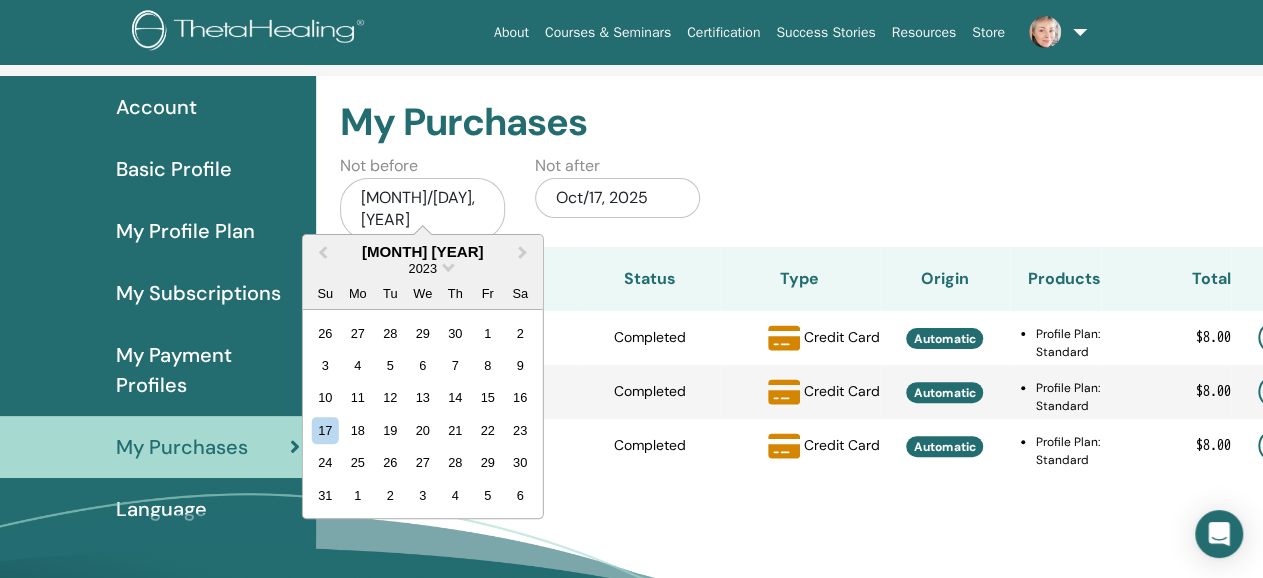 click on "Apr/17, 2025" at bounding box center [422, 209] 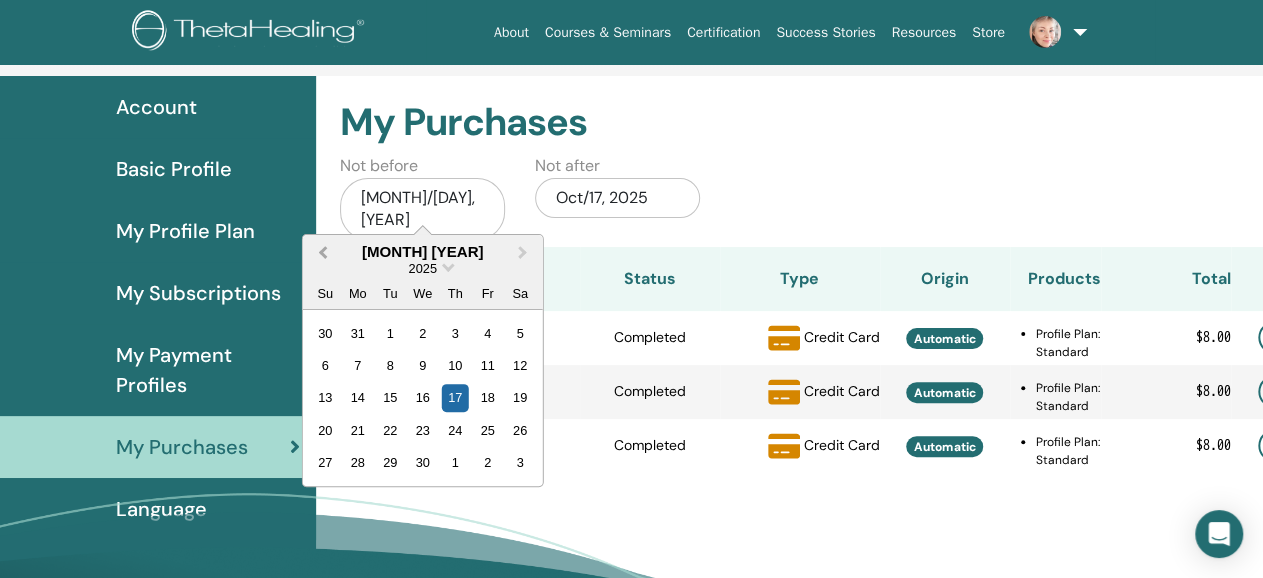 click on "Previous Month" at bounding box center (322, 251) 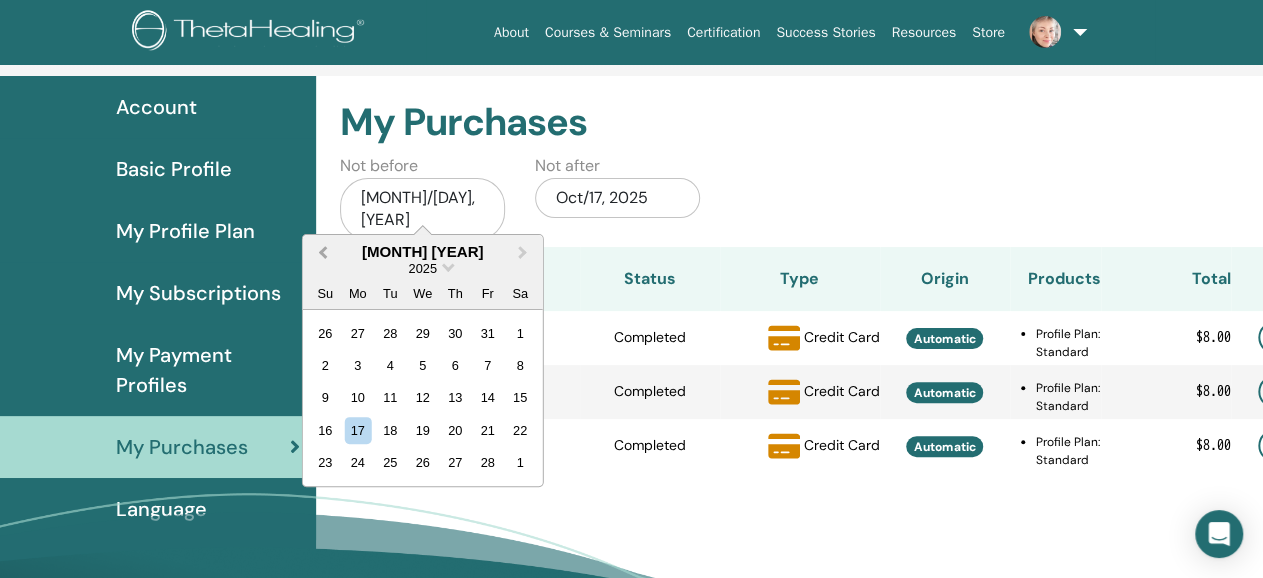 click on "Previous Month" at bounding box center [322, 251] 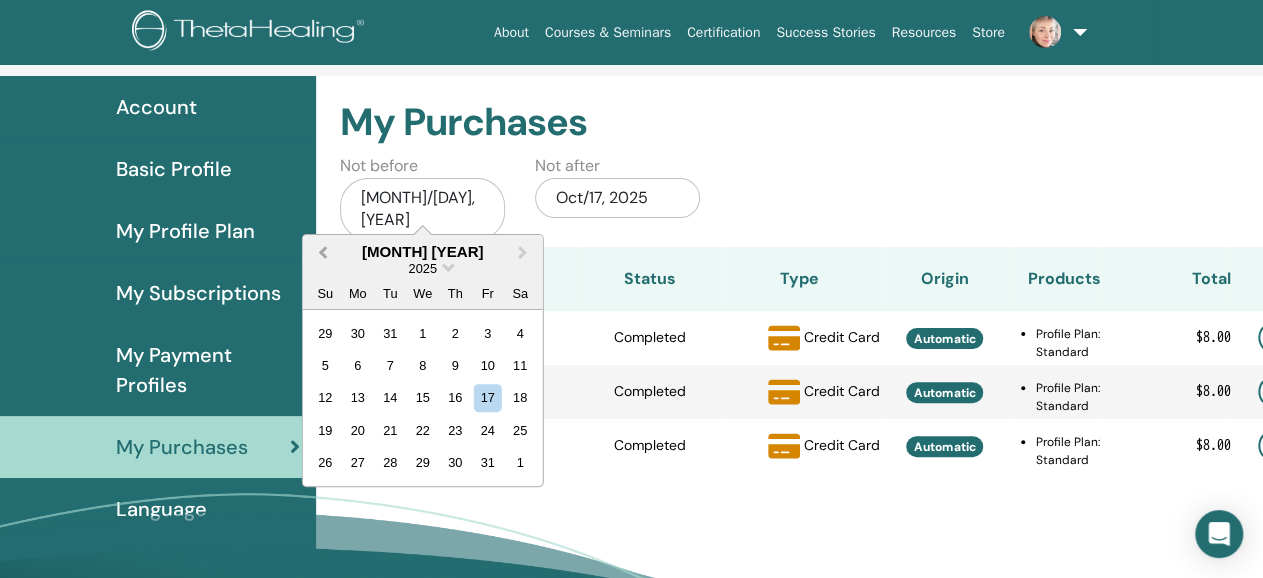 click on "Previous Month" at bounding box center (322, 251) 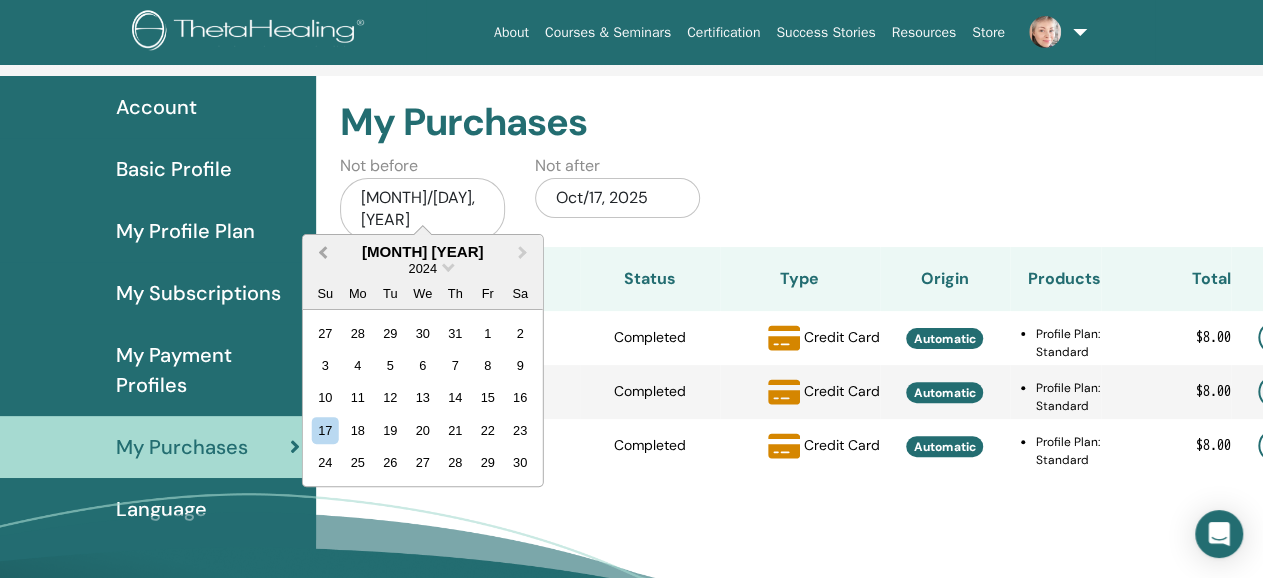 click on "Previous Month" at bounding box center [322, 251] 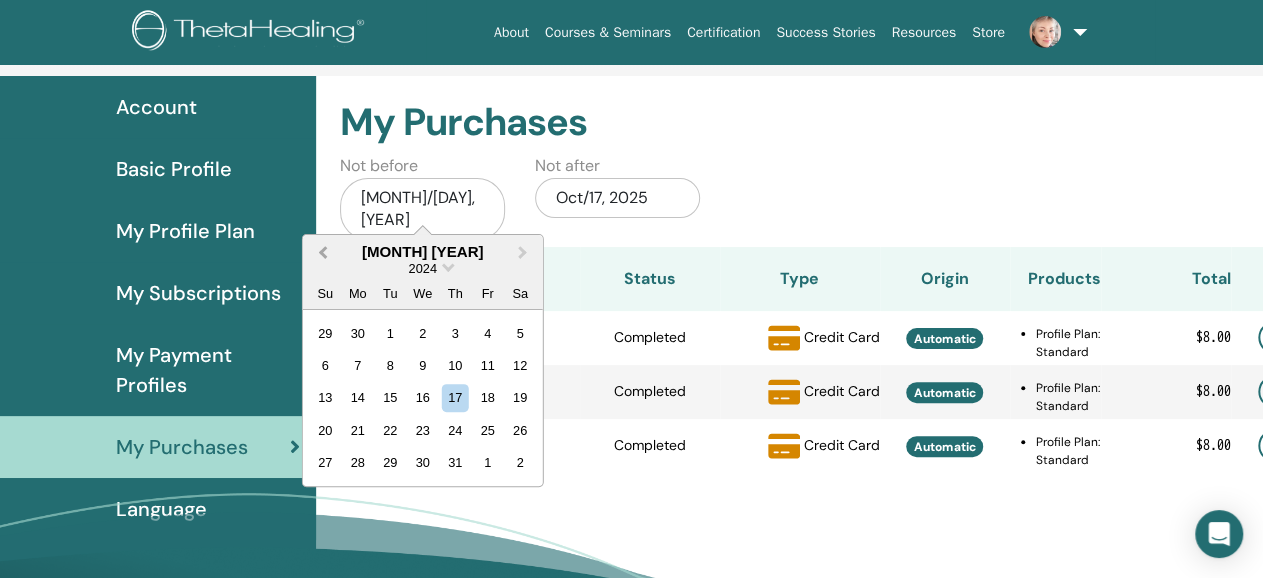 click on "Previous Month" at bounding box center [322, 251] 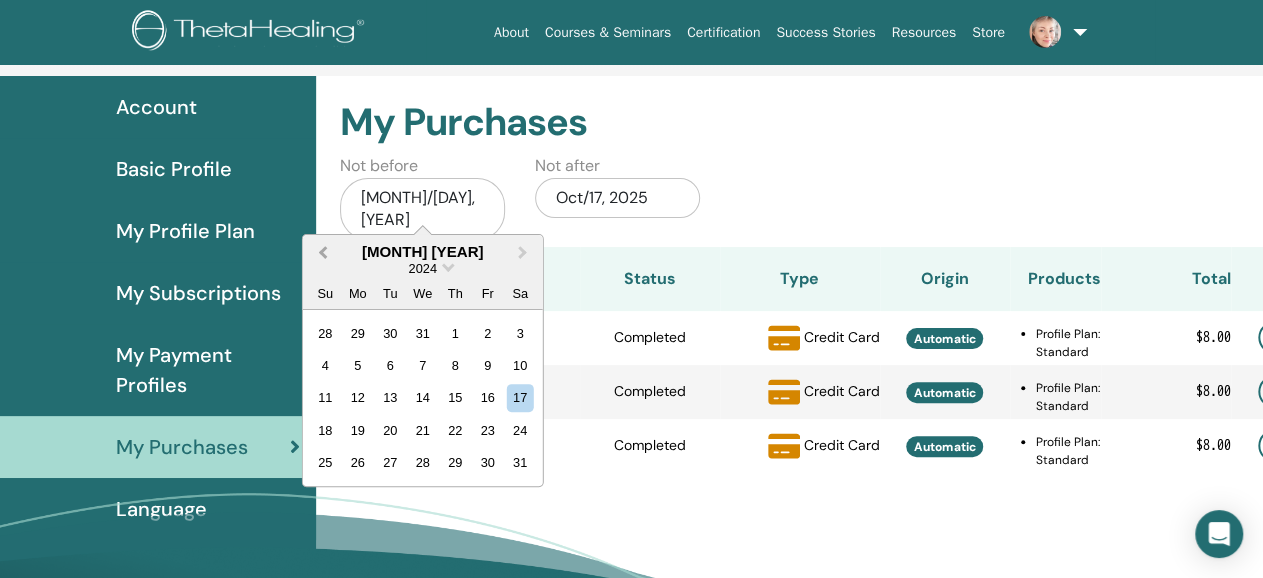 click on "Previous Month" at bounding box center [322, 251] 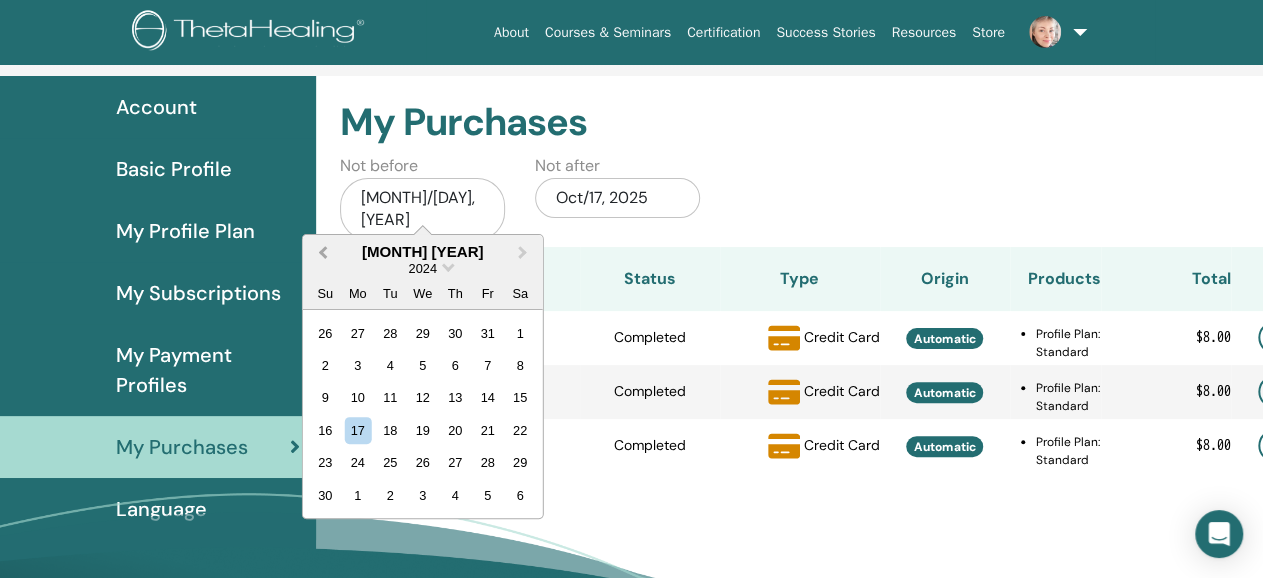 click on "Previous Month" at bounding box center (322, 251) 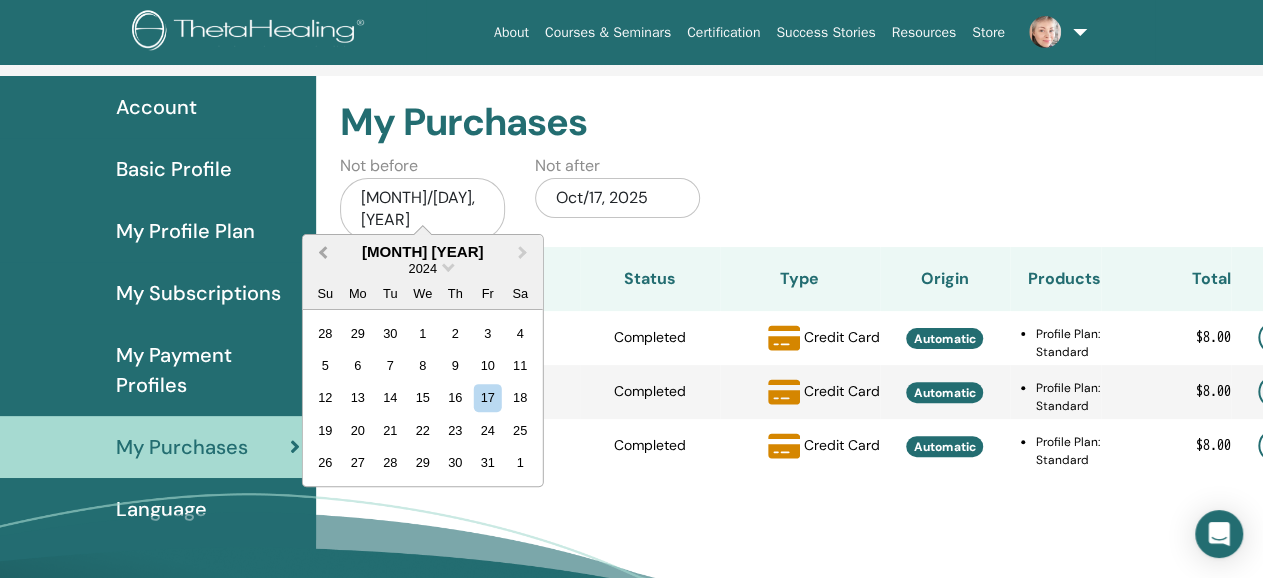 click on "Previous Month" at bounding box center [322, 251] 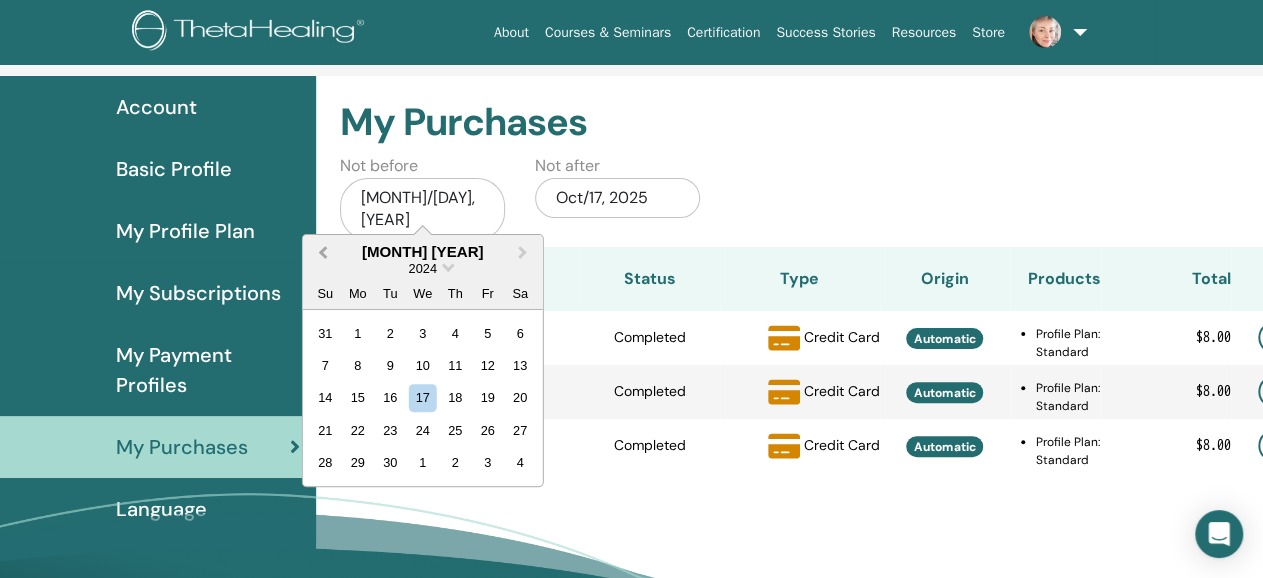 click on "Previous Month" at bounding box center [322, 251] 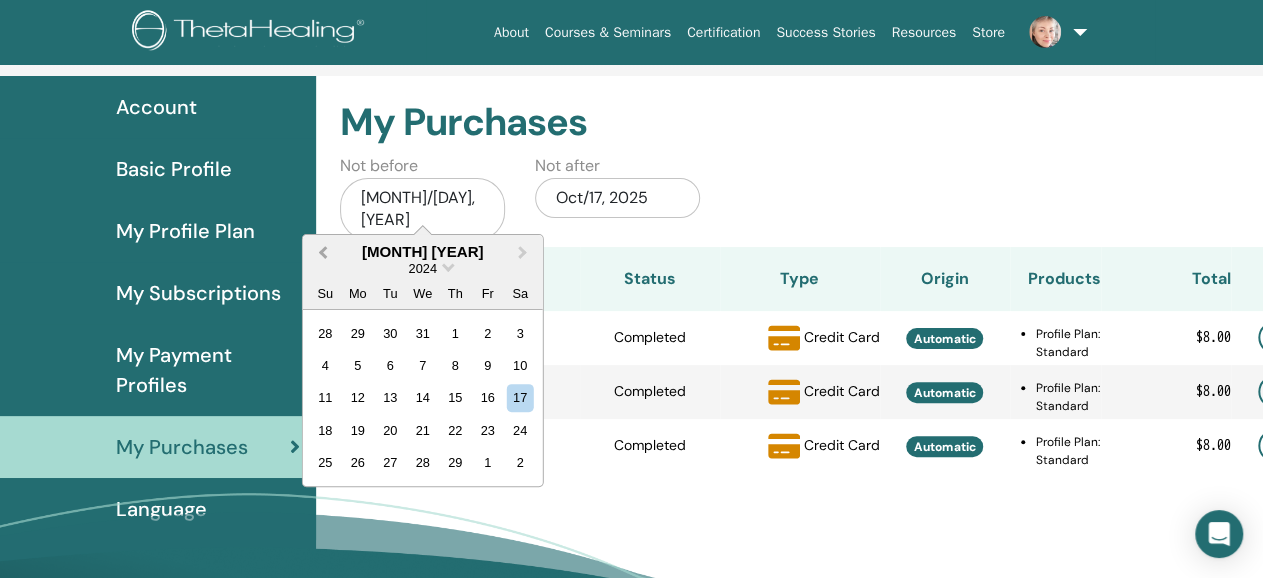click on "Previous Month" at bounding box center [322, 251] 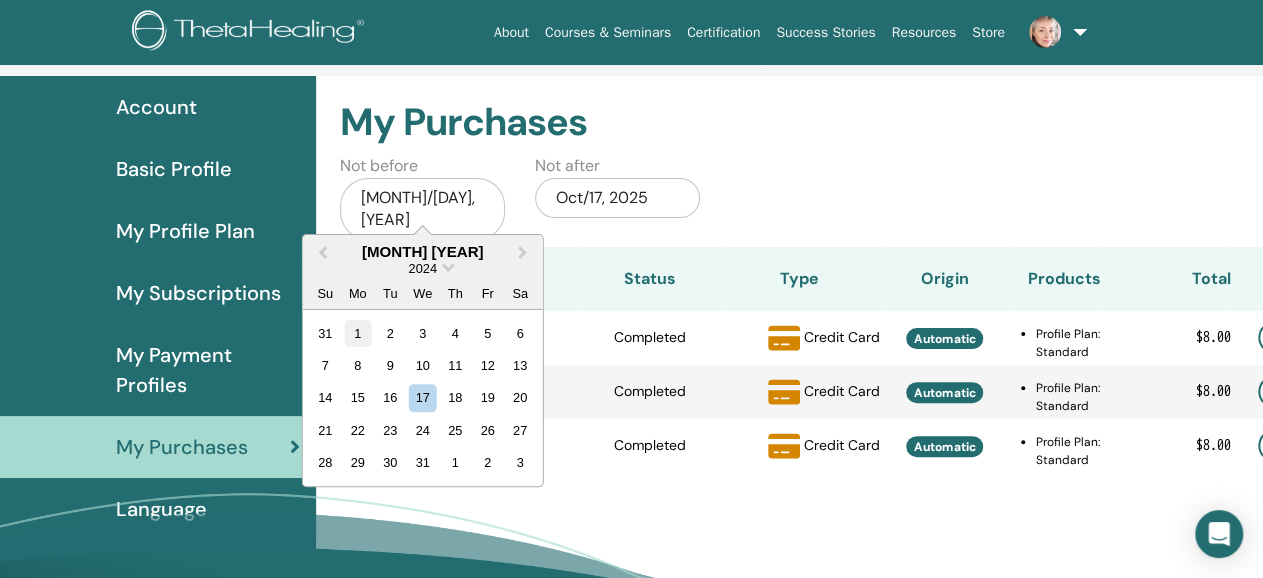 click on "1" at bounding box center (357, 332) 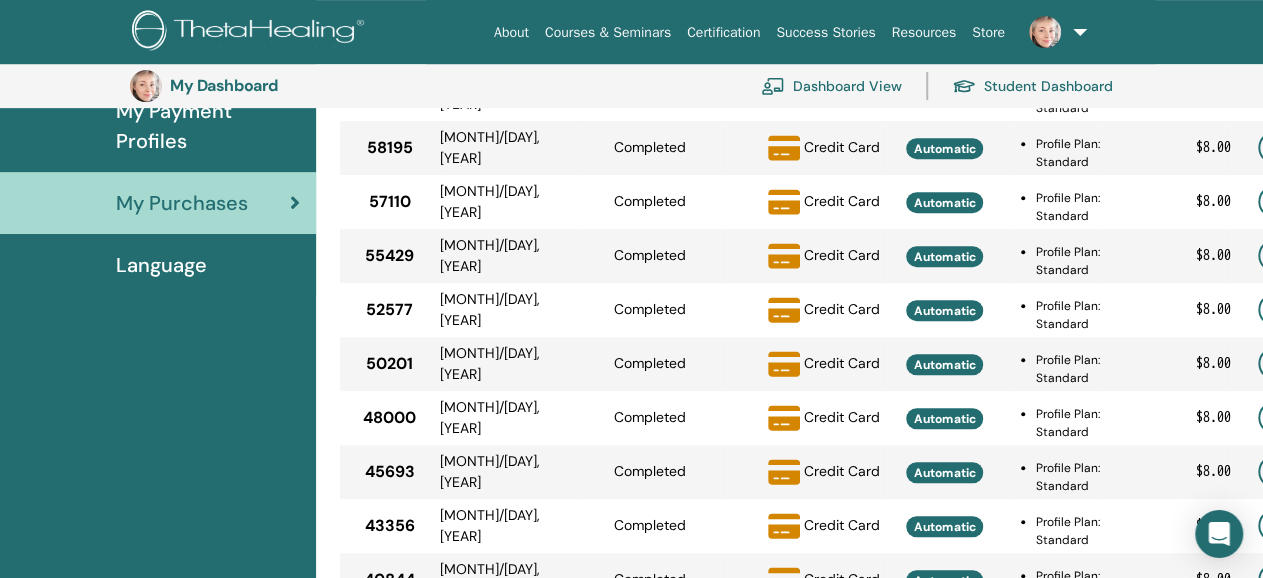 scroll, scrollTop: 460, scrollLeft: 0, axis: vertical 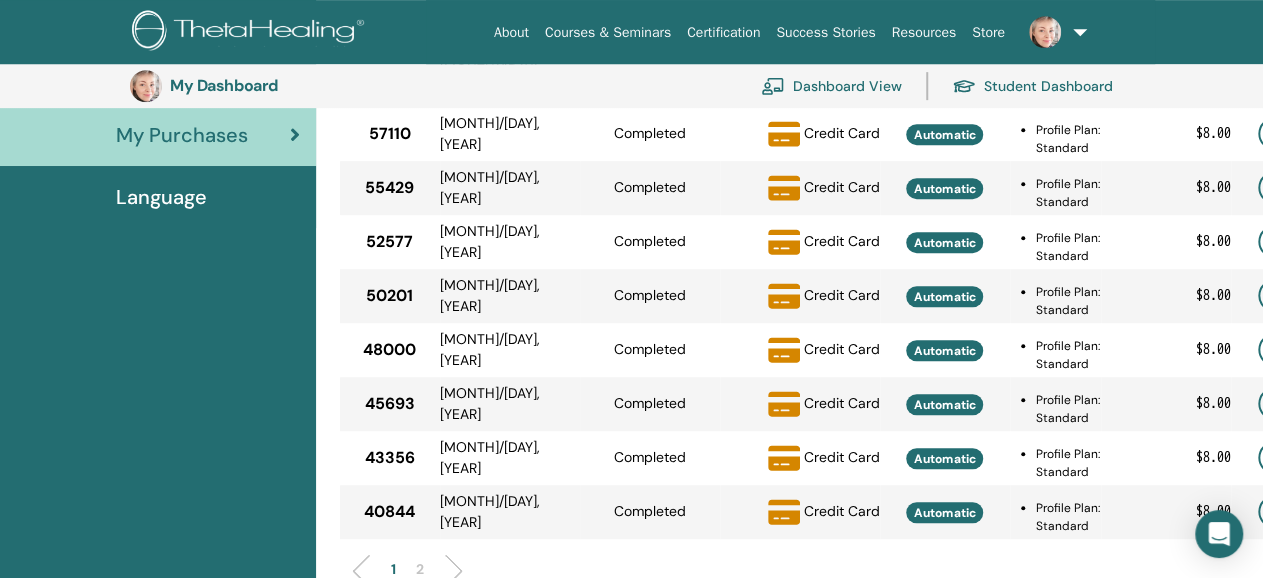 click on "2" at bounding box center [420, 578] 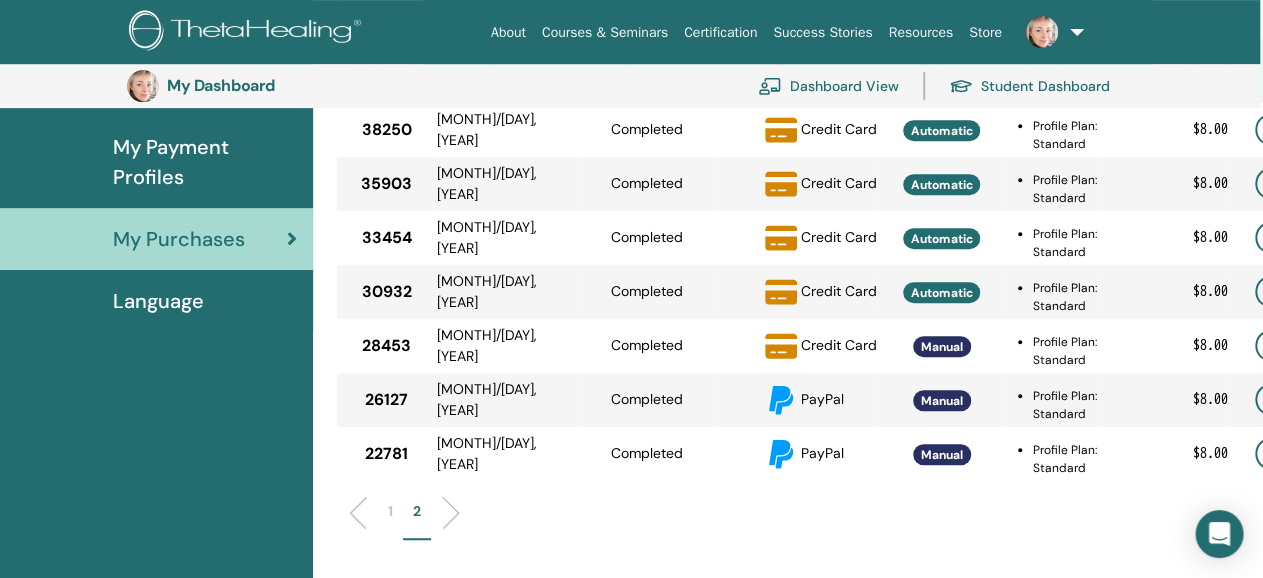scroll, scrollTop: 356, scrollLeft: 110, axis: both 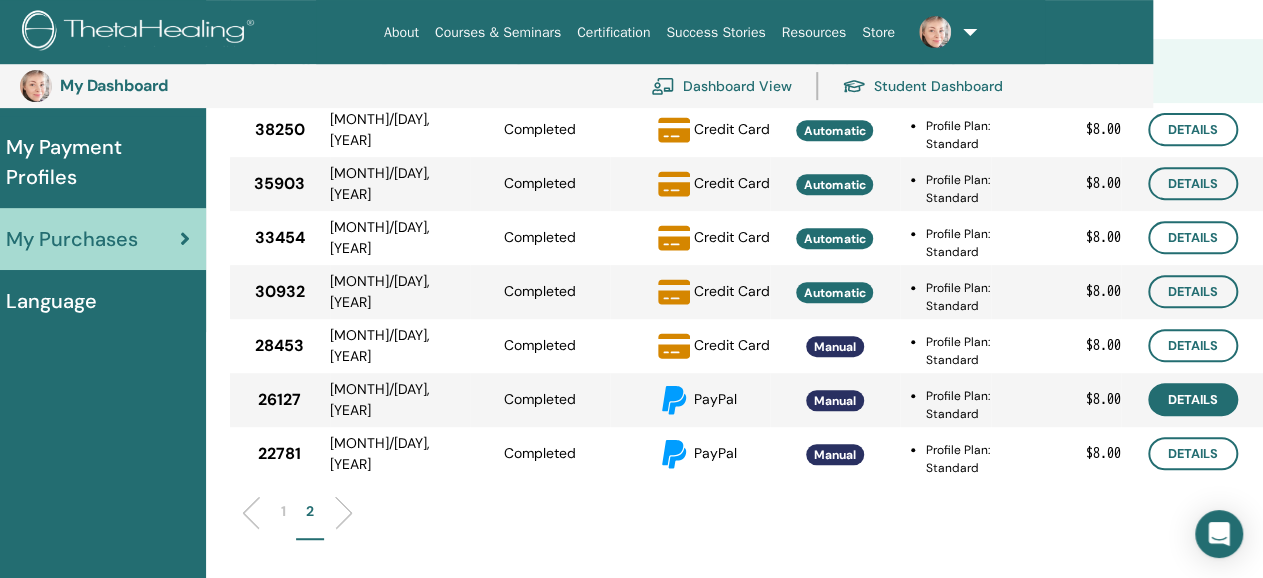 click on "Details" at bounding box center [1193, 399] 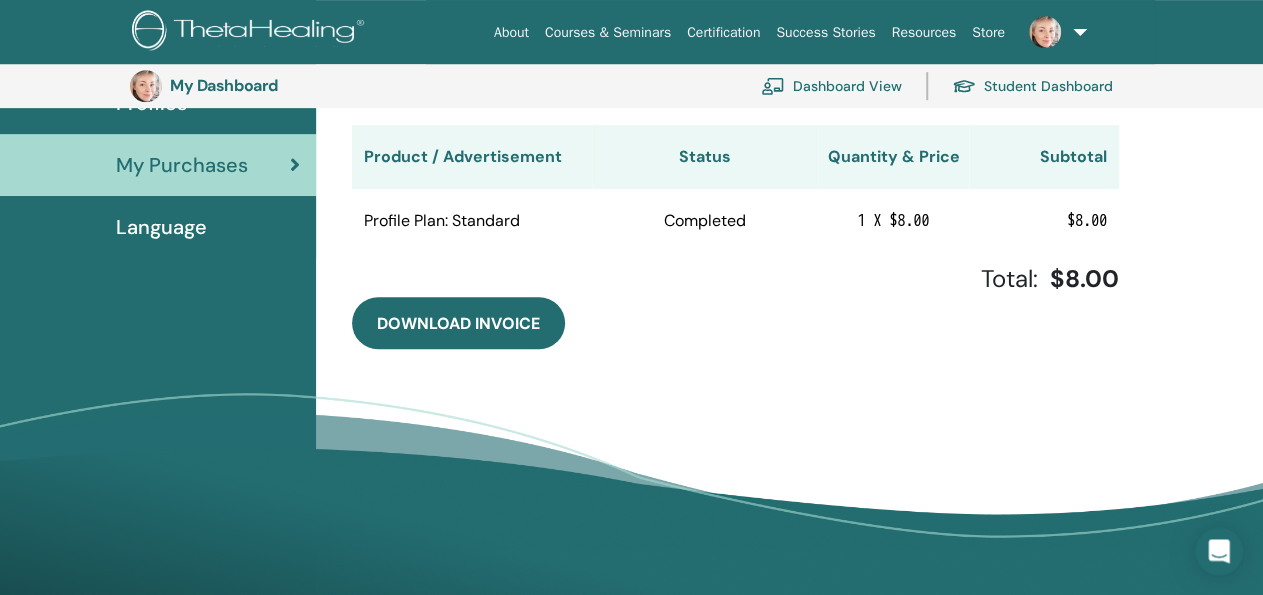 scroll, scrollTop: 460, scrollLeft: 0, axis: vertical 